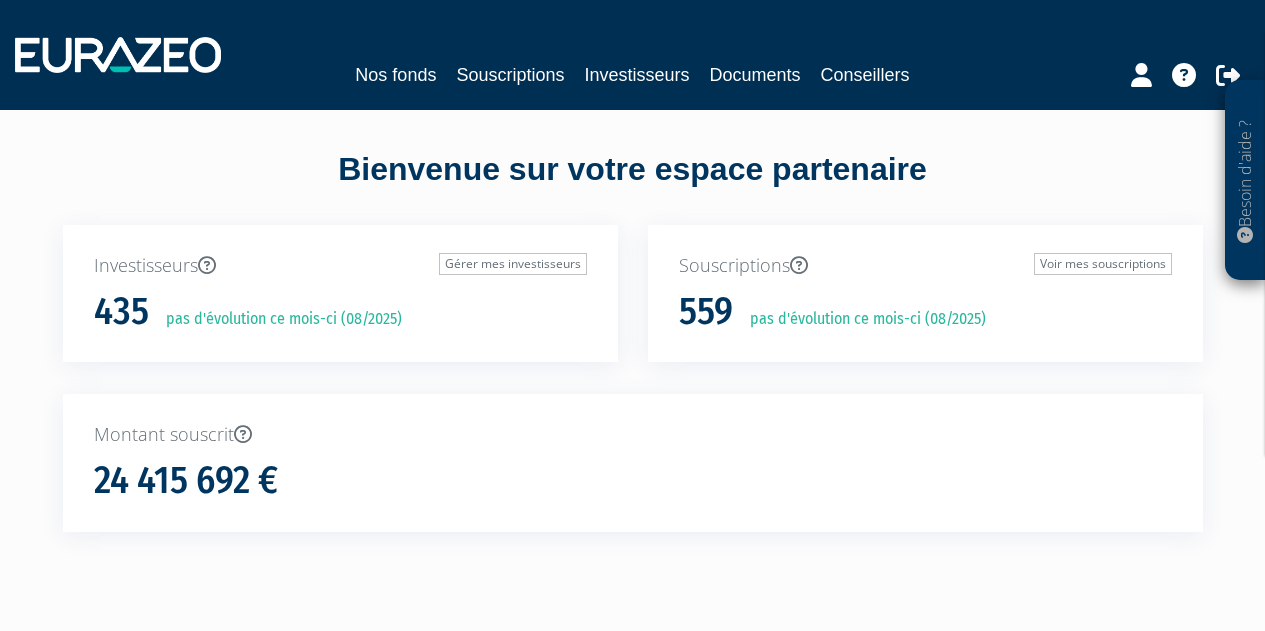scroll, scrollTop: 0, scrollLeft: 0, axis: both 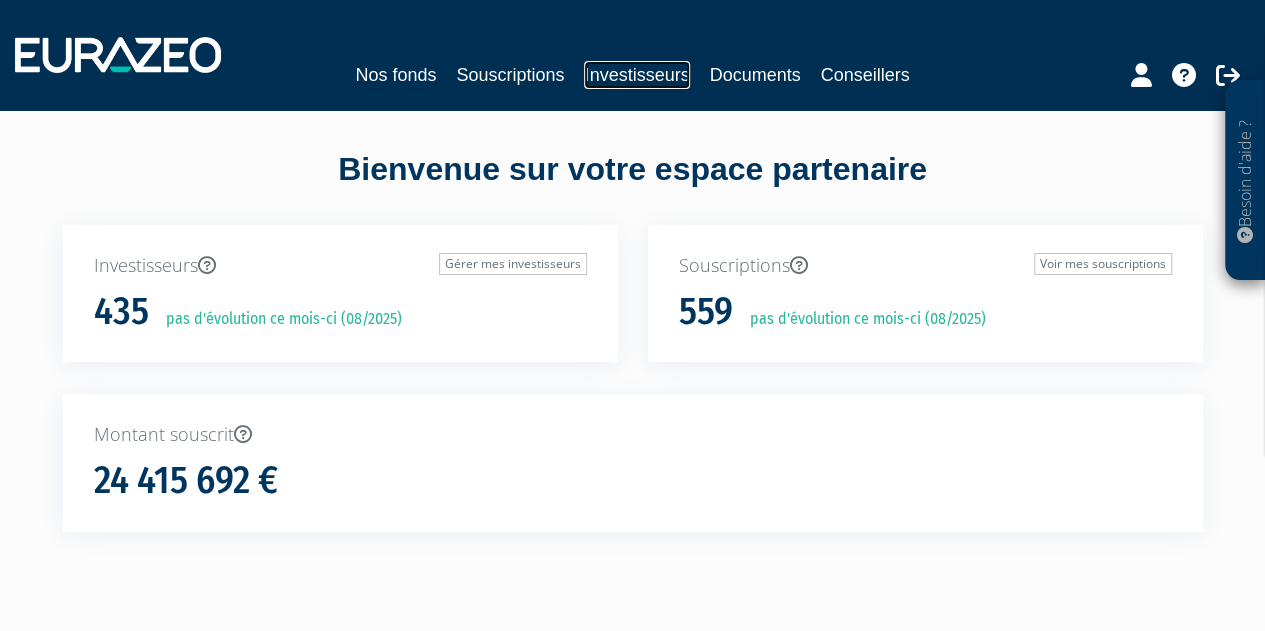 click on "Investisseurs" at bounding box center [636, 75] 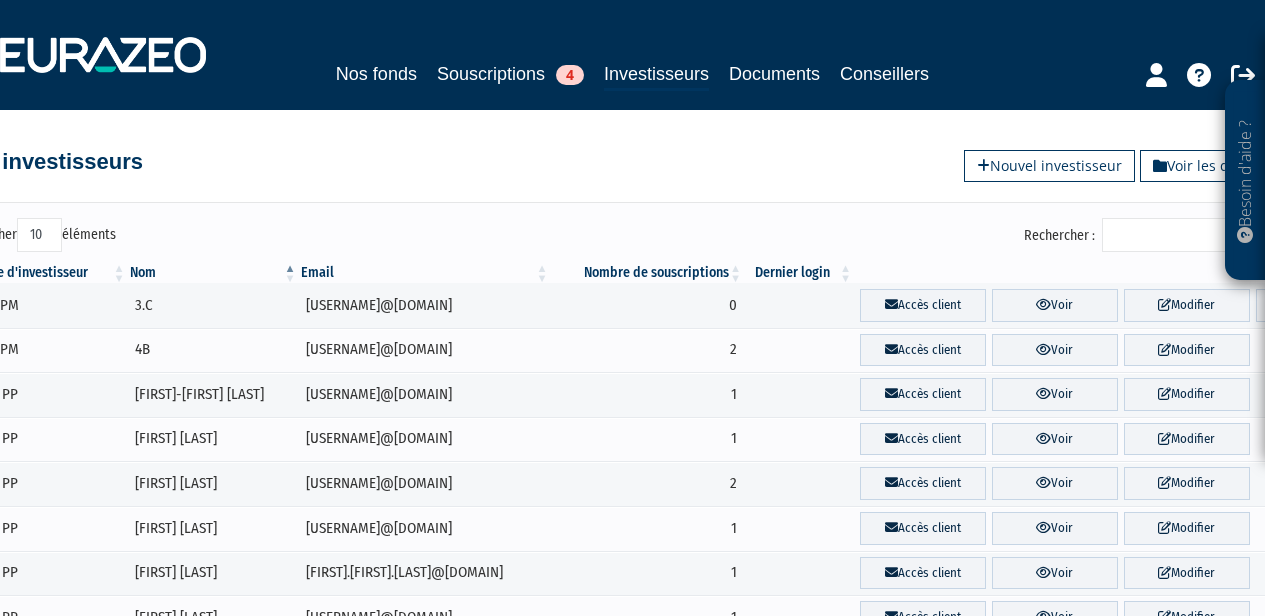 scroll, scrollTop: 0, scrollLeft: 0, axis: both 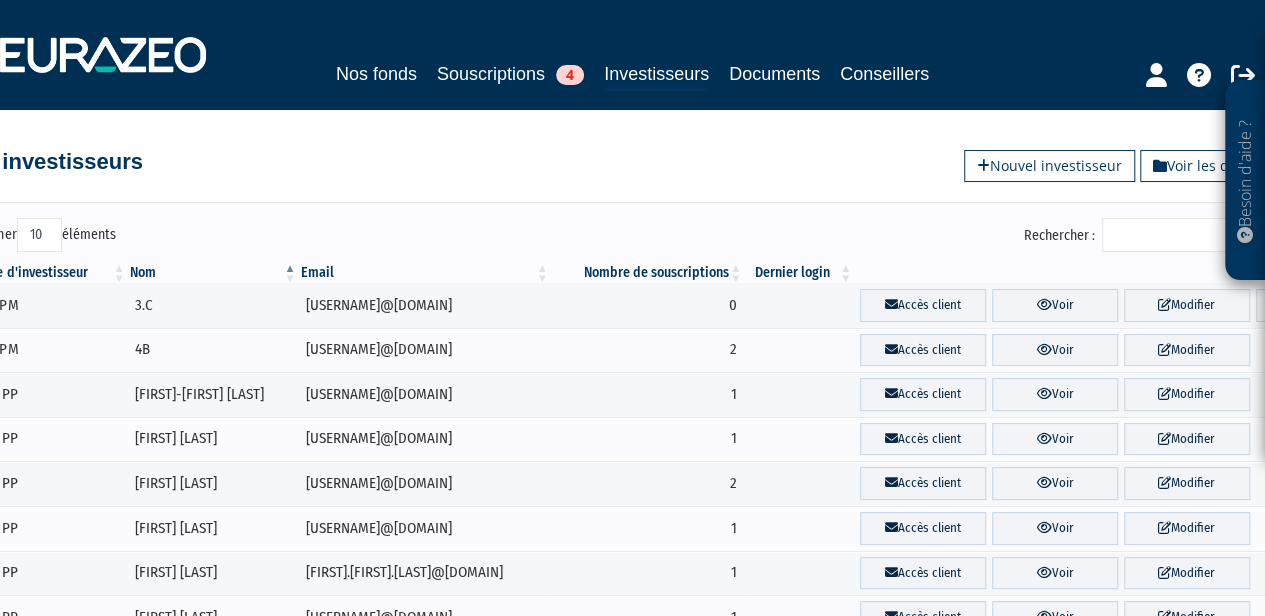 click on "Rechercher :" at bounding box center [1197, 235] 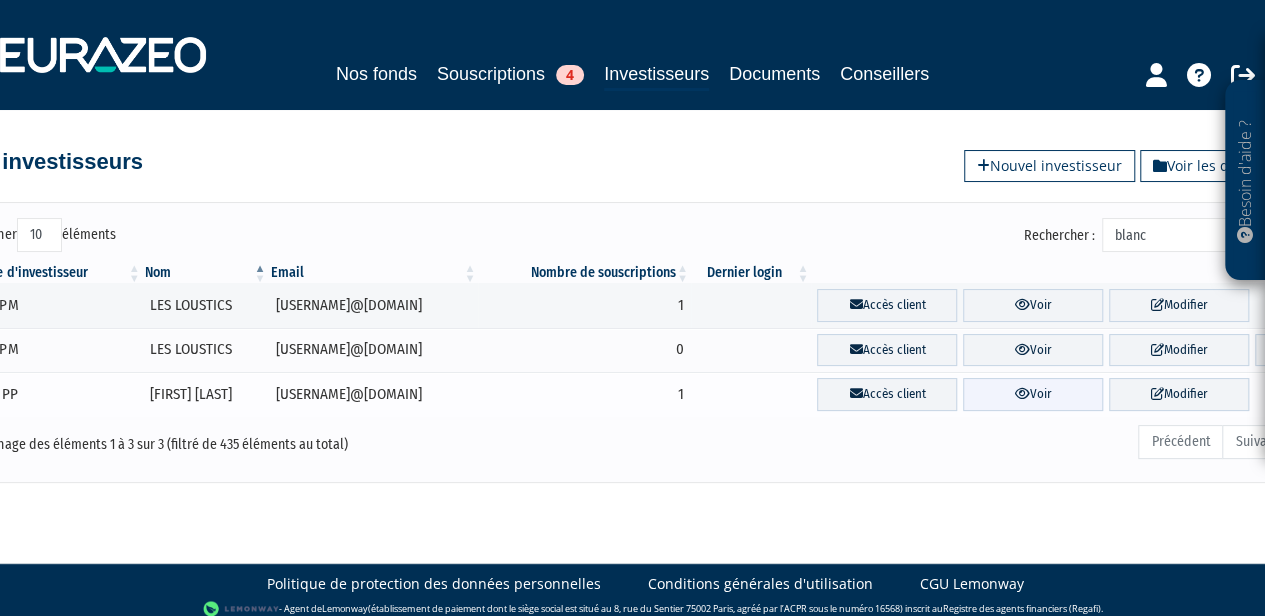 type on "blanc" 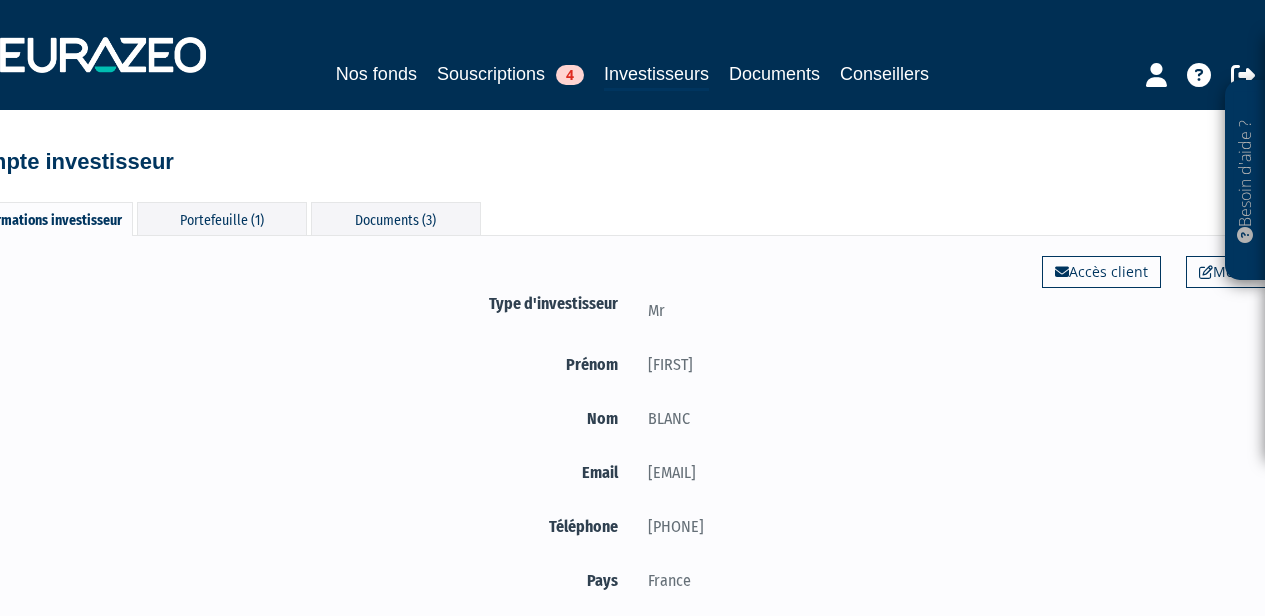 scroll, scrollTop: 0, scrollLeft: 0, axis: both 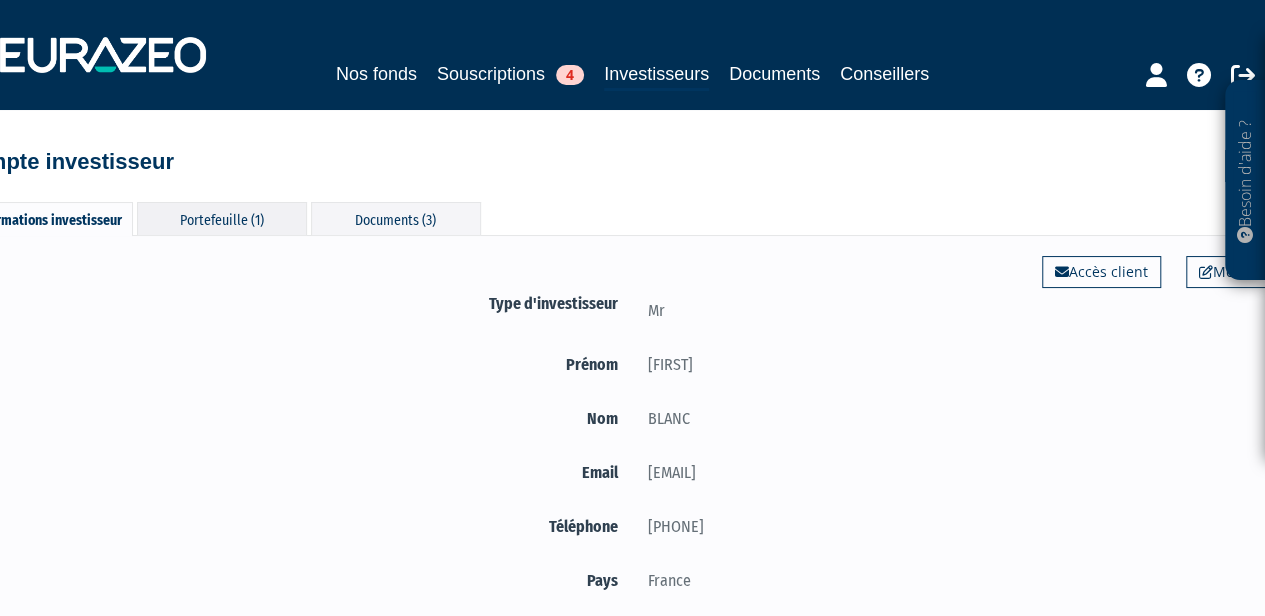 click on "Portefeuille (1)" at bounding box center [222, 218] 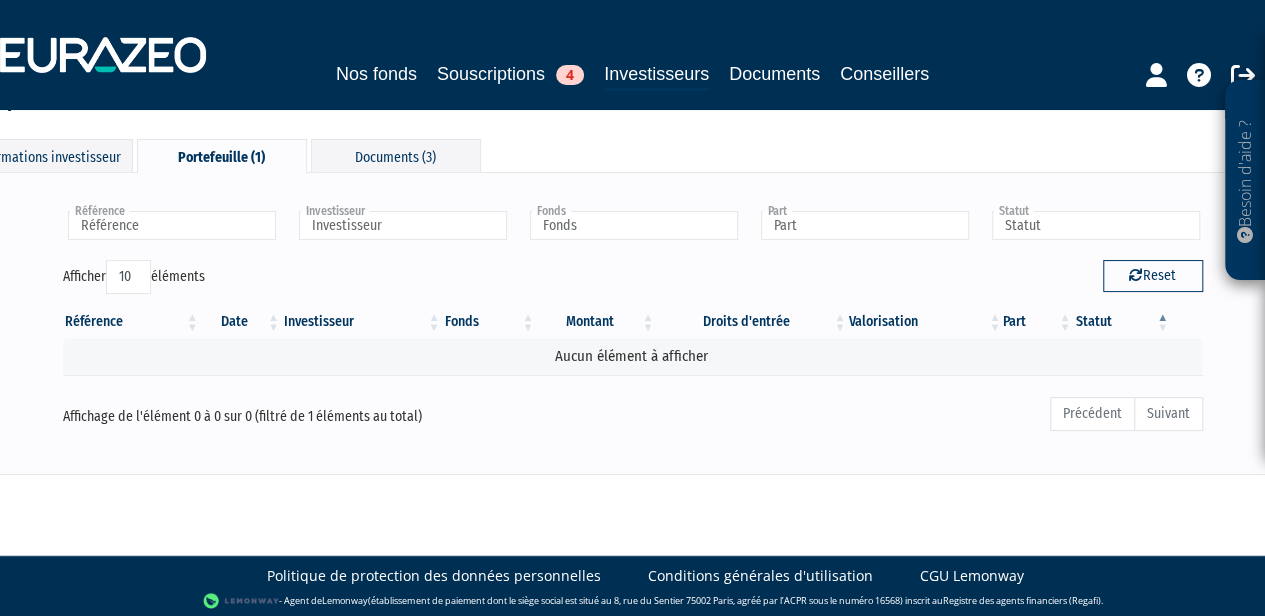 scroll, scrollTop: 0, scrollLeft: 0, axis: both 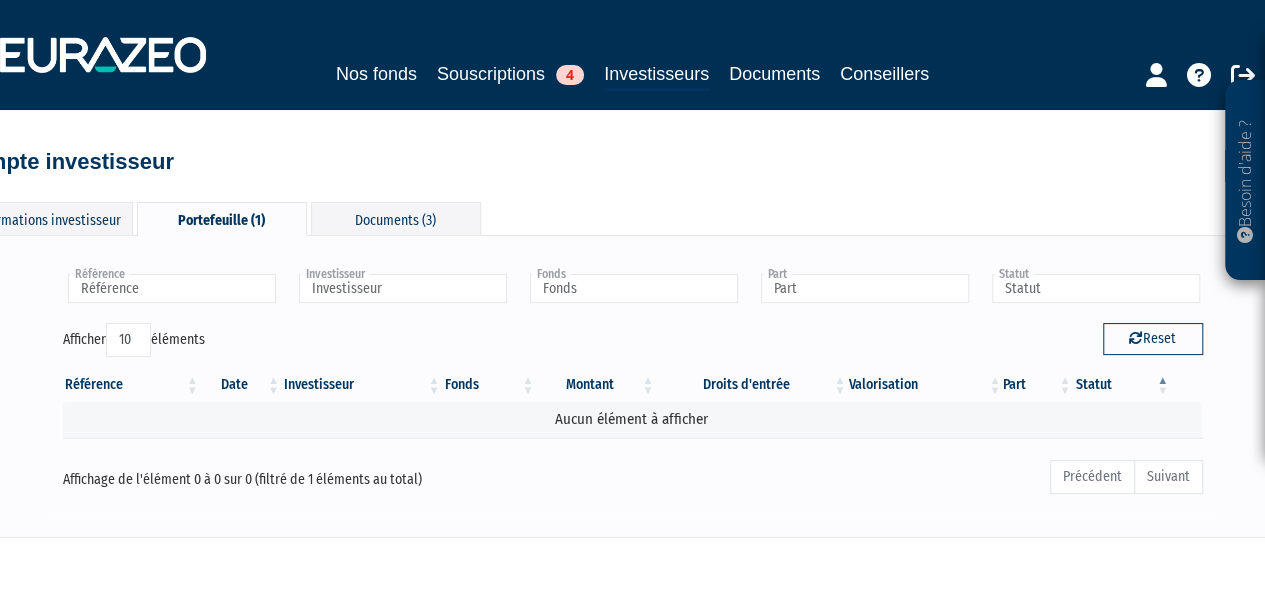 click on "Portefeuille (1)" at bounding box center [222, 219] 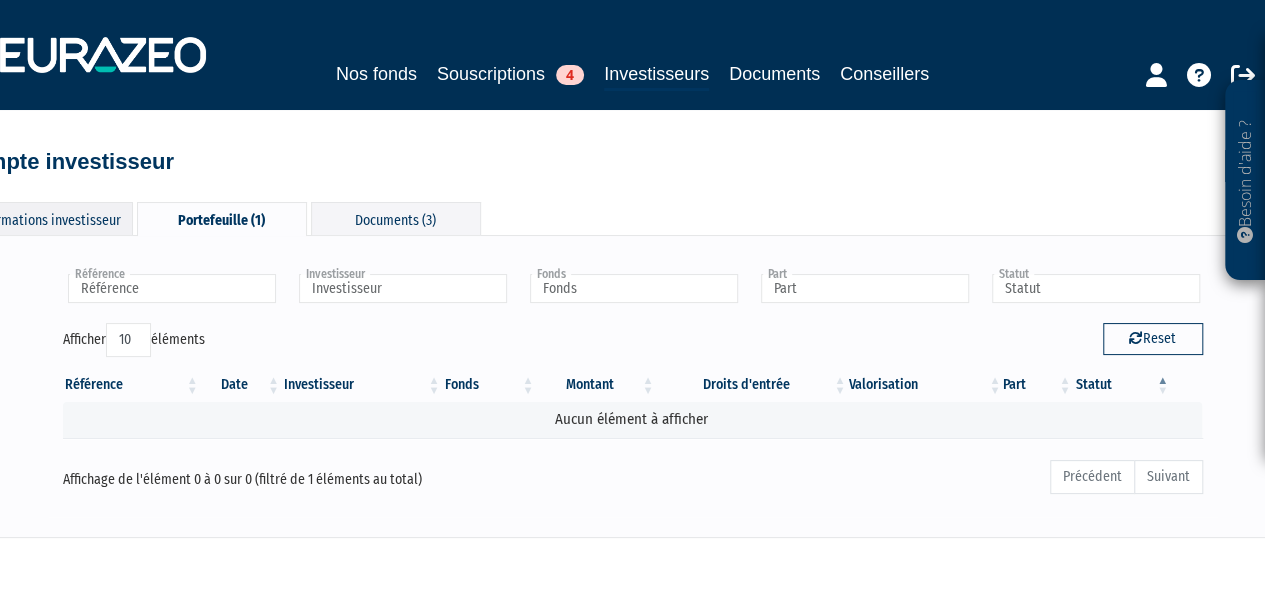 click on "Informations investisseur" at bounding box center [48, 218] 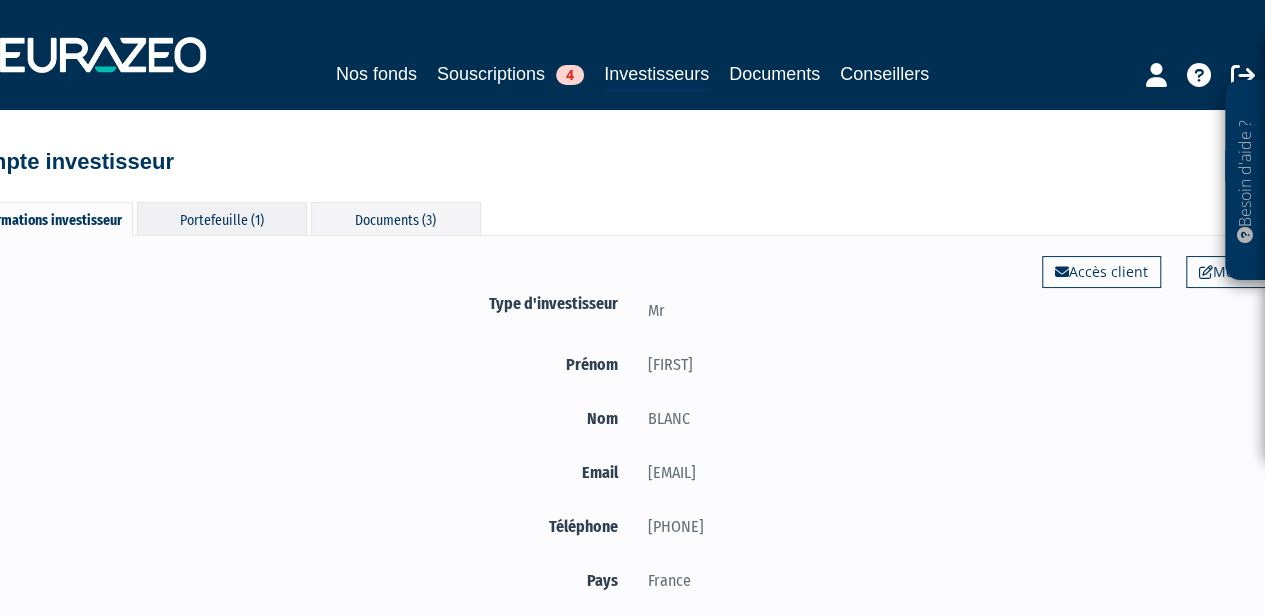 click on "Portefeuille (1)" at bounding box center [222, 218] 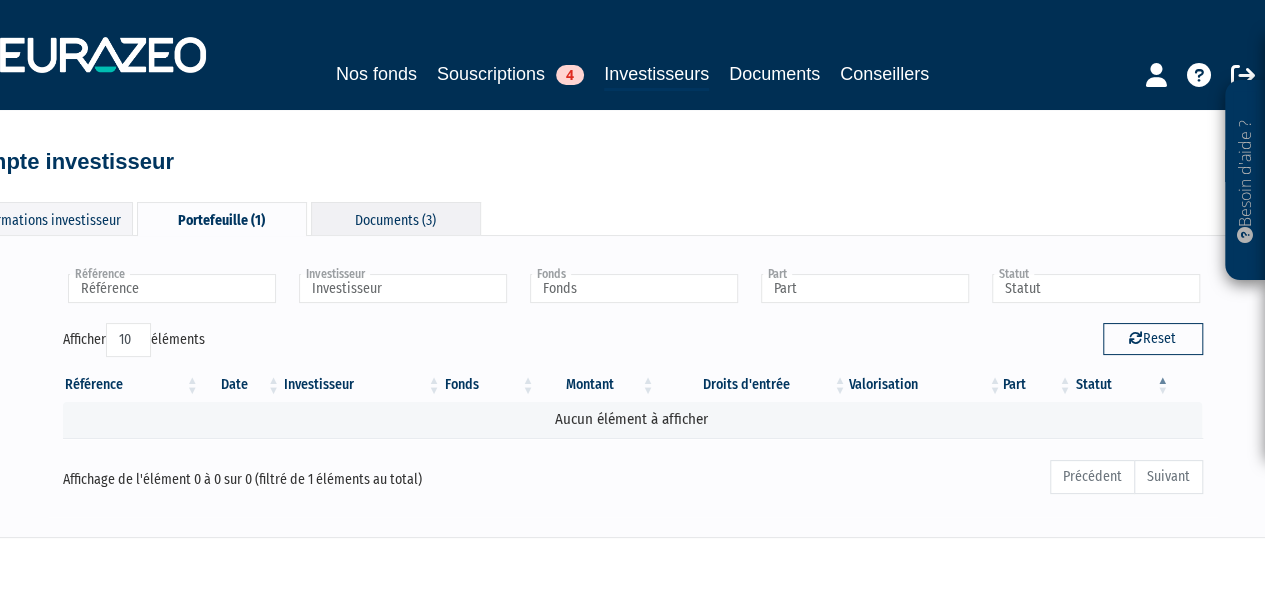 click on "Documents (3)" at bounding box center [396, 218] 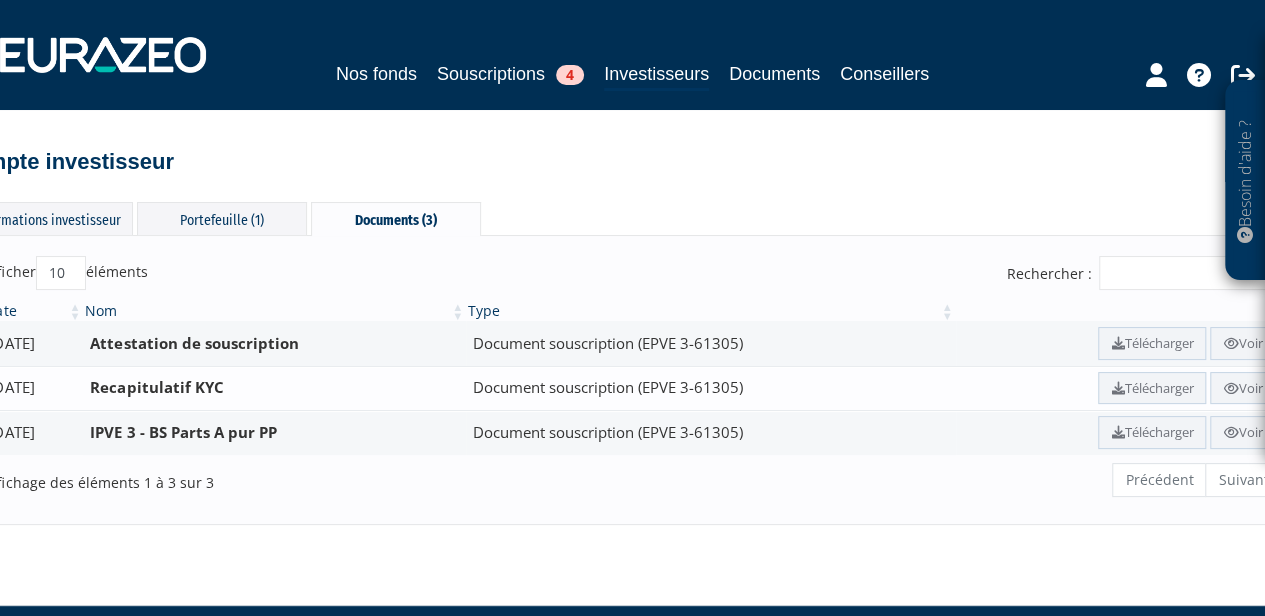 click on "Document souscription (EPVE 3-61305)" at bounding box center [711, 388] 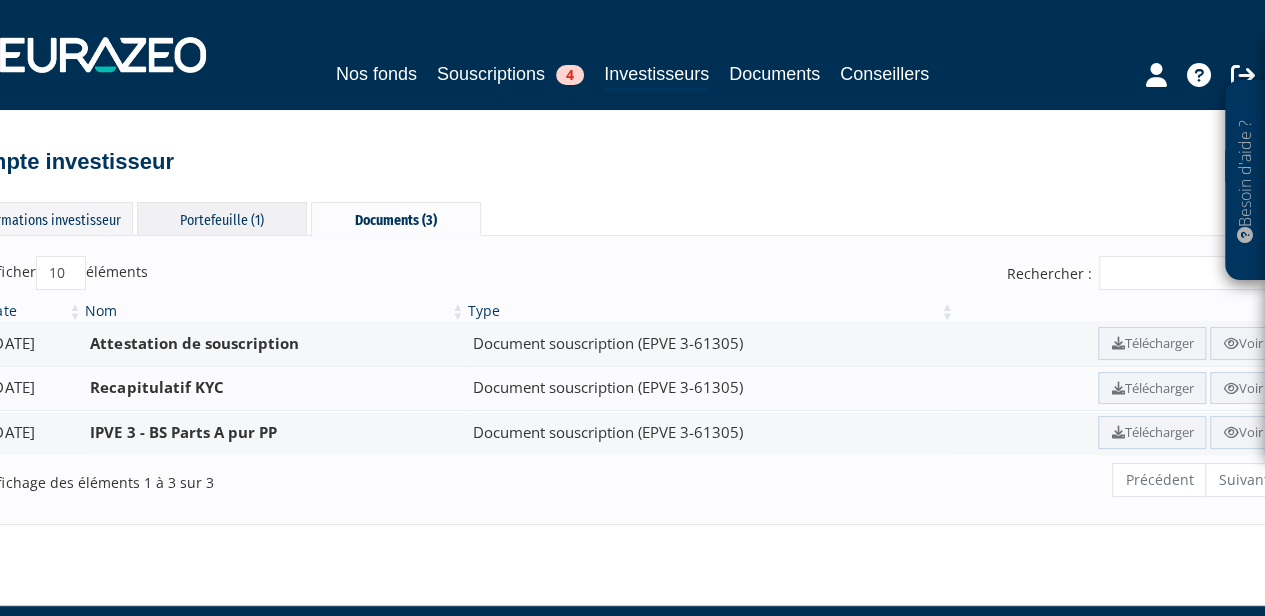 click on "Portefeuille (1)" at bounding box center (222, 218) 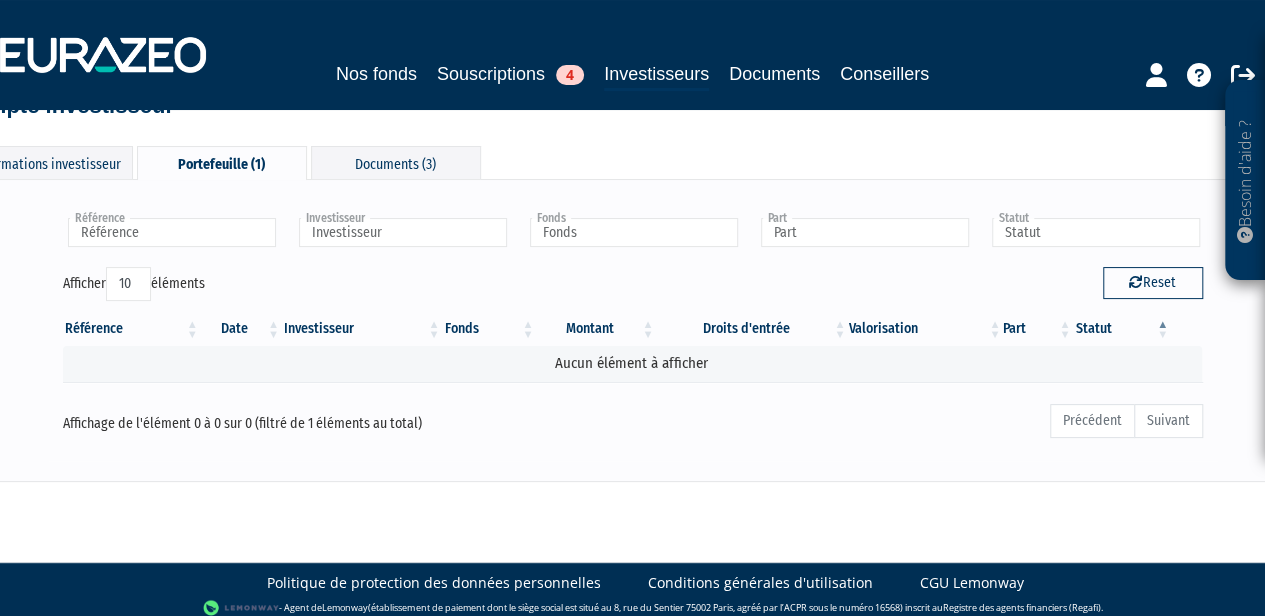 scroll, scrollTop: 0, scrollLeft: 0, axis: both 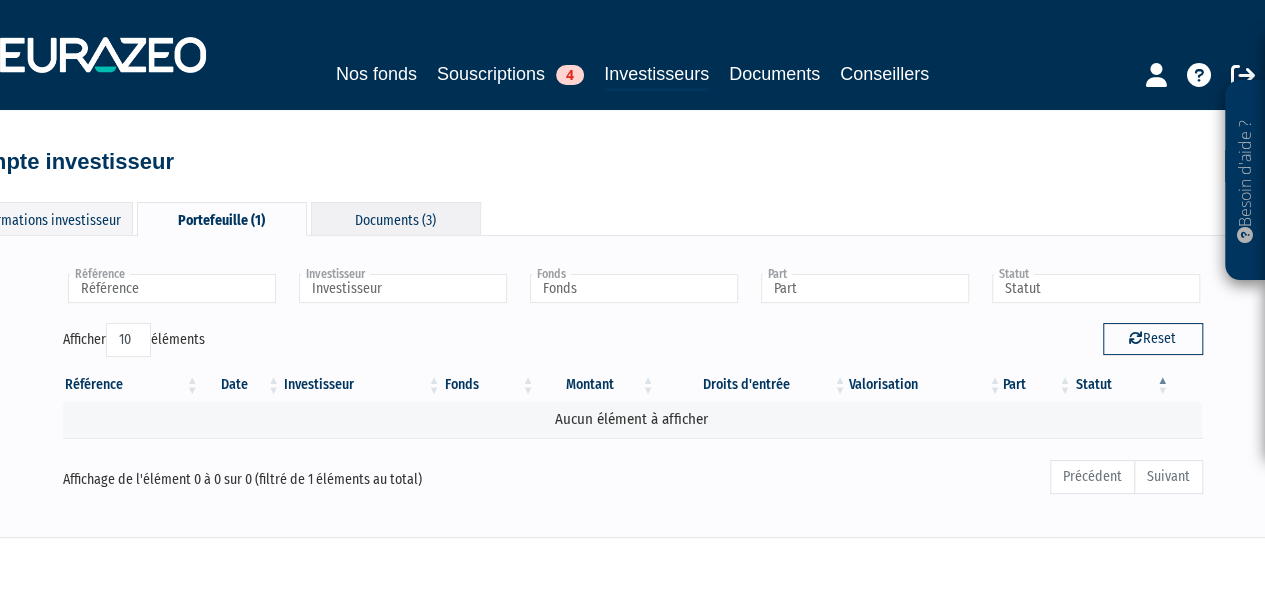 click on "Documents (3)" at bounding box center [396, 218] 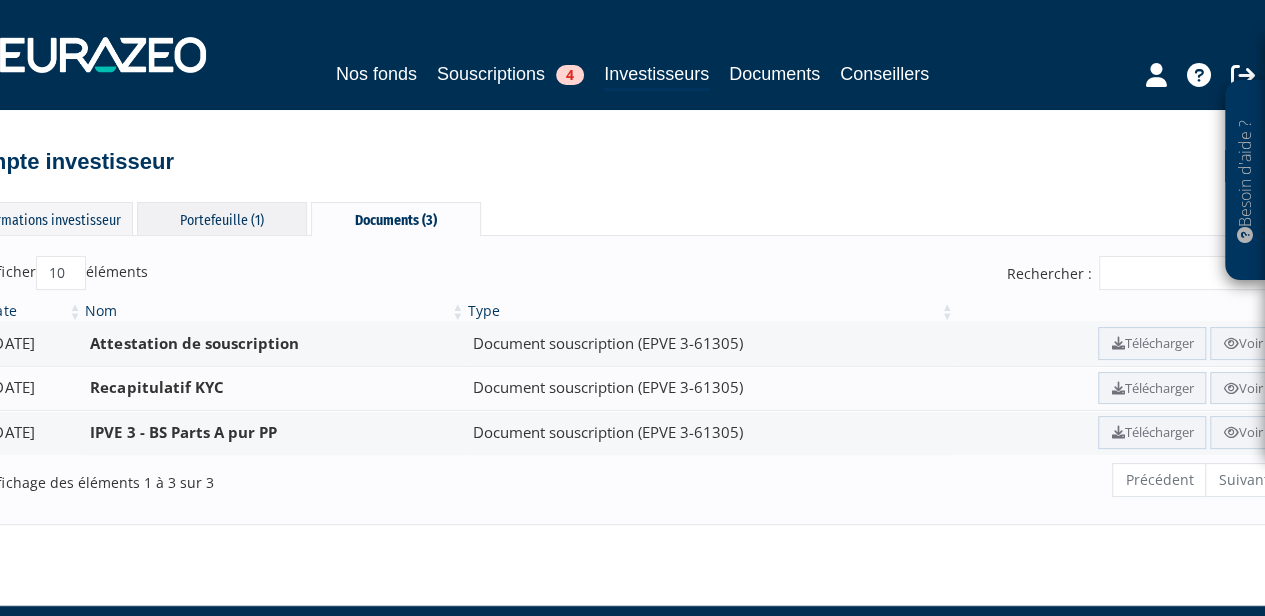 click on "Portefeuille (1)" at bounding box center (222, 218) 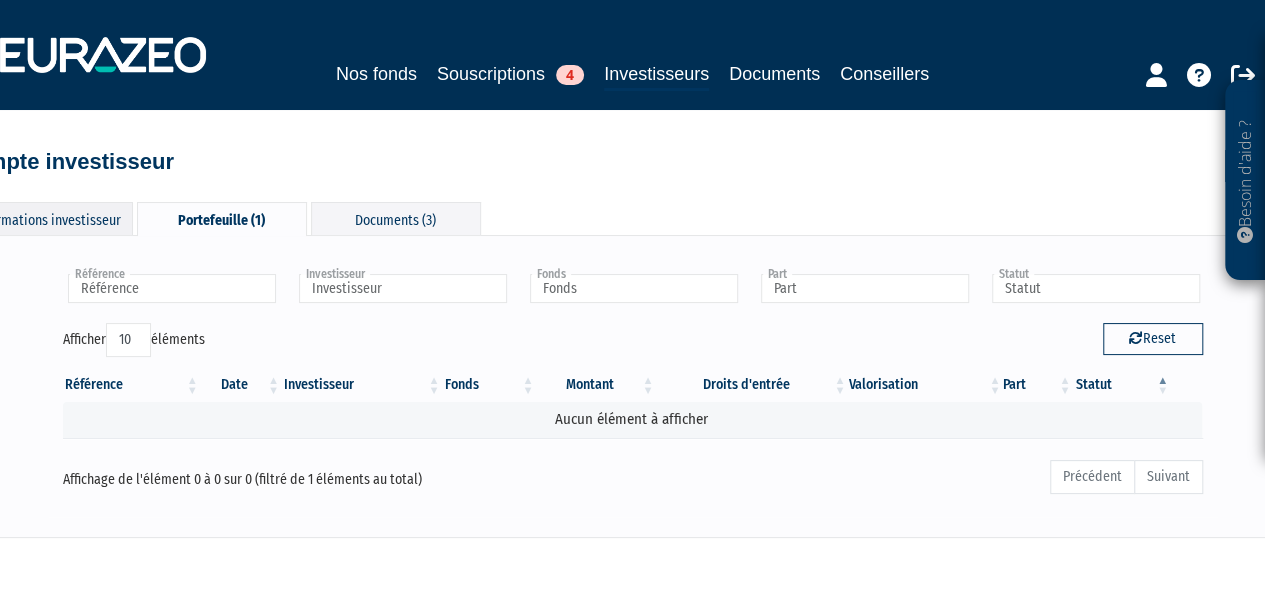 click on "Informations investisseur" at bounding box center [48, 218] 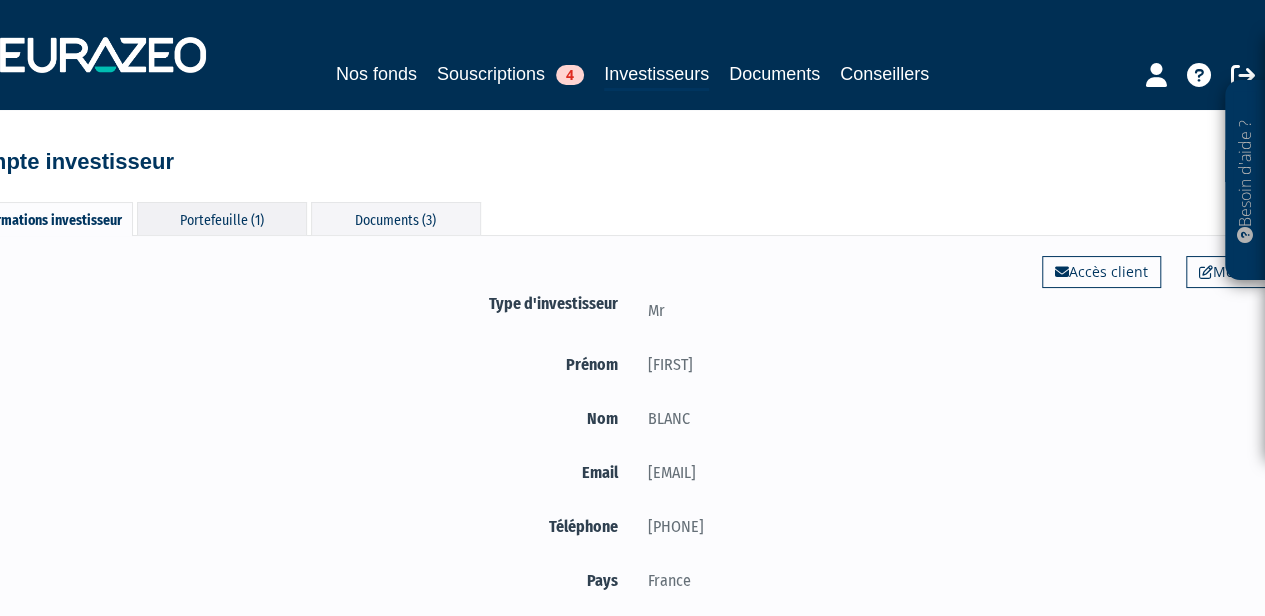 click on "Portefeuille (1)" at bounding box center (222, 218) 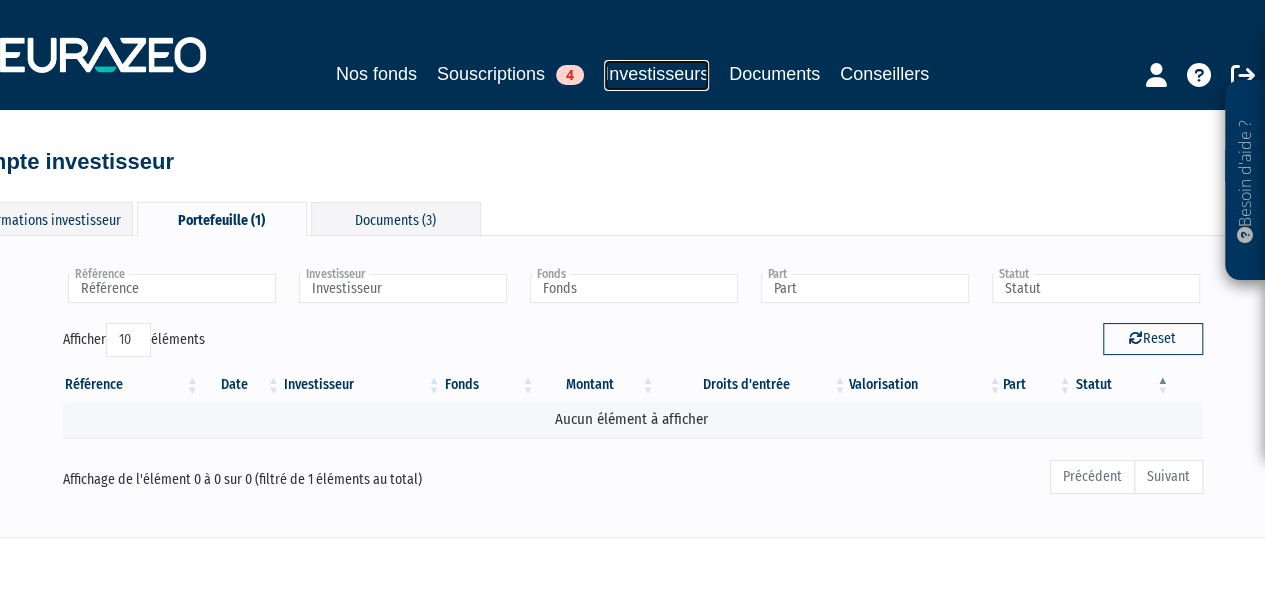 click on "Investisseurs" at bounding box center [656, 75] 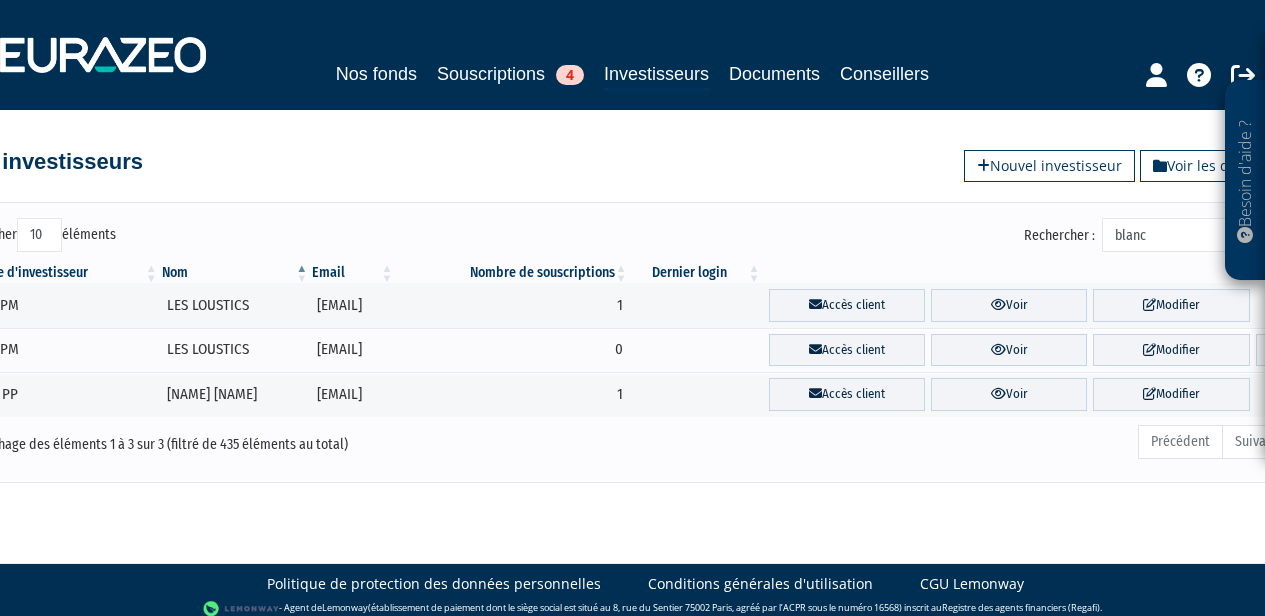 scroll, scrollTop: 0, scrollLeft: 0, axis: both 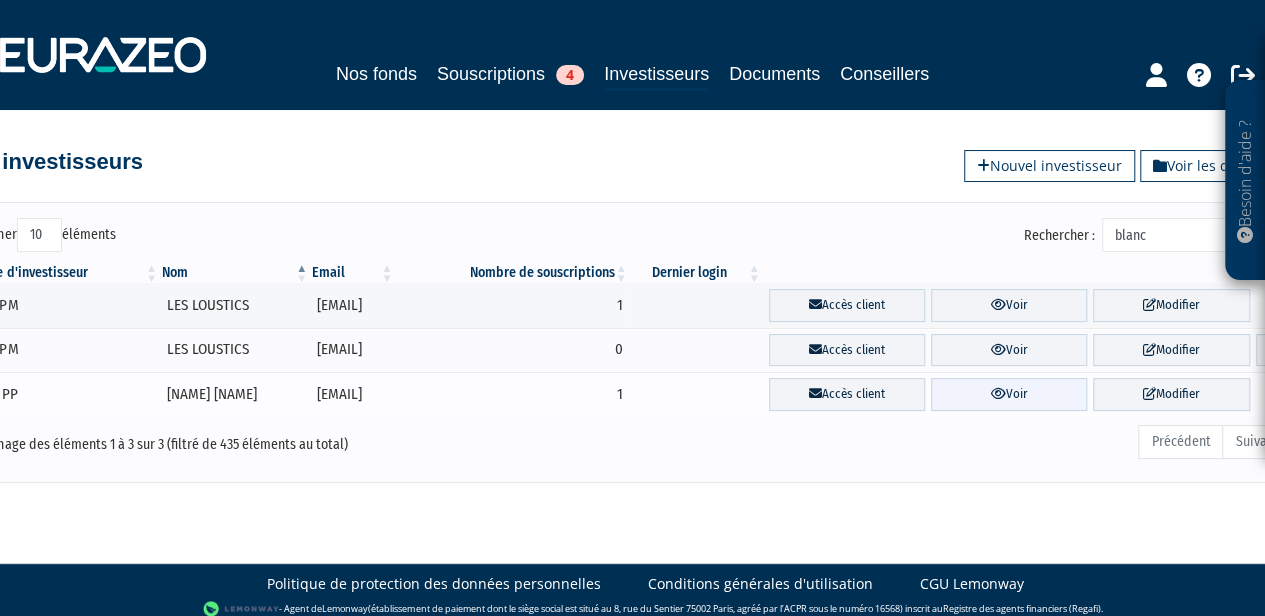 click on "Voir" at bounding box center (1009, 394) 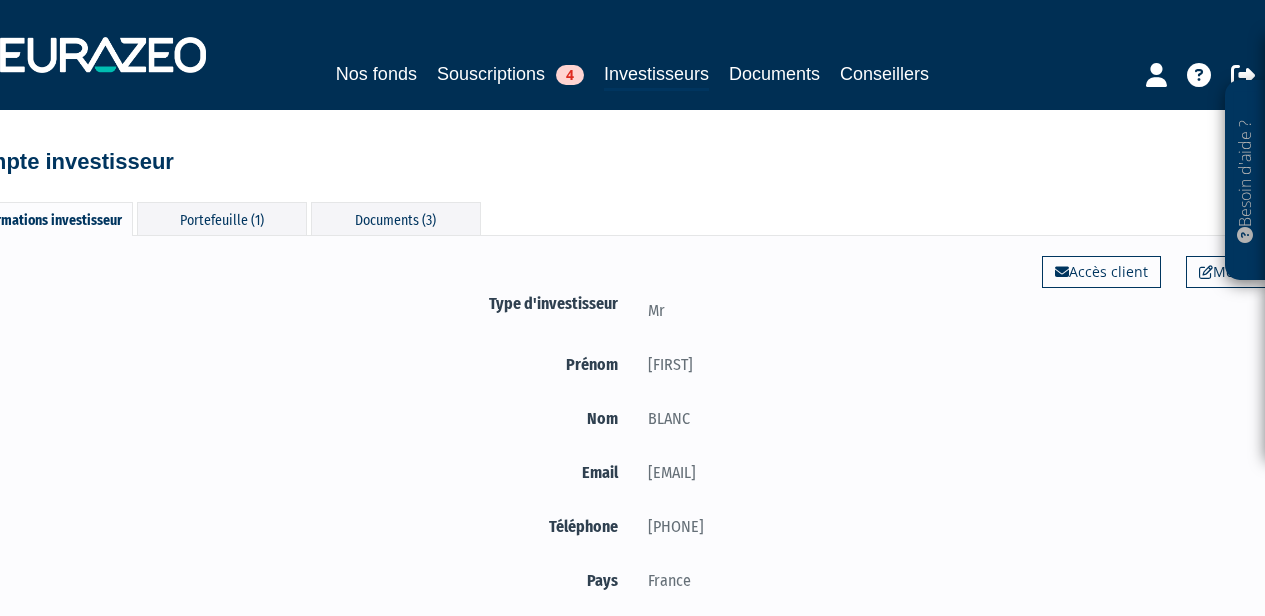 scroll, scrollTop: 0, scrollLeft: 0, axis: both 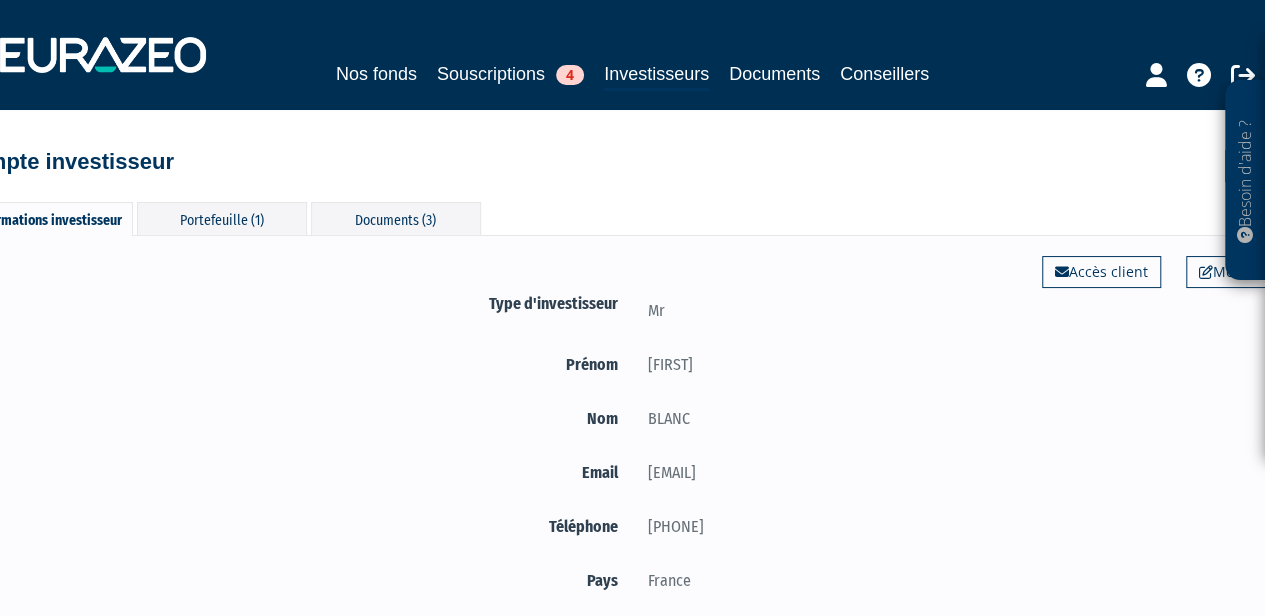 click on "Modifier
Accès client
Type d'investisseur
Mr
Prénom
[FIRST]
Nom" at bounding box center (633, 438) 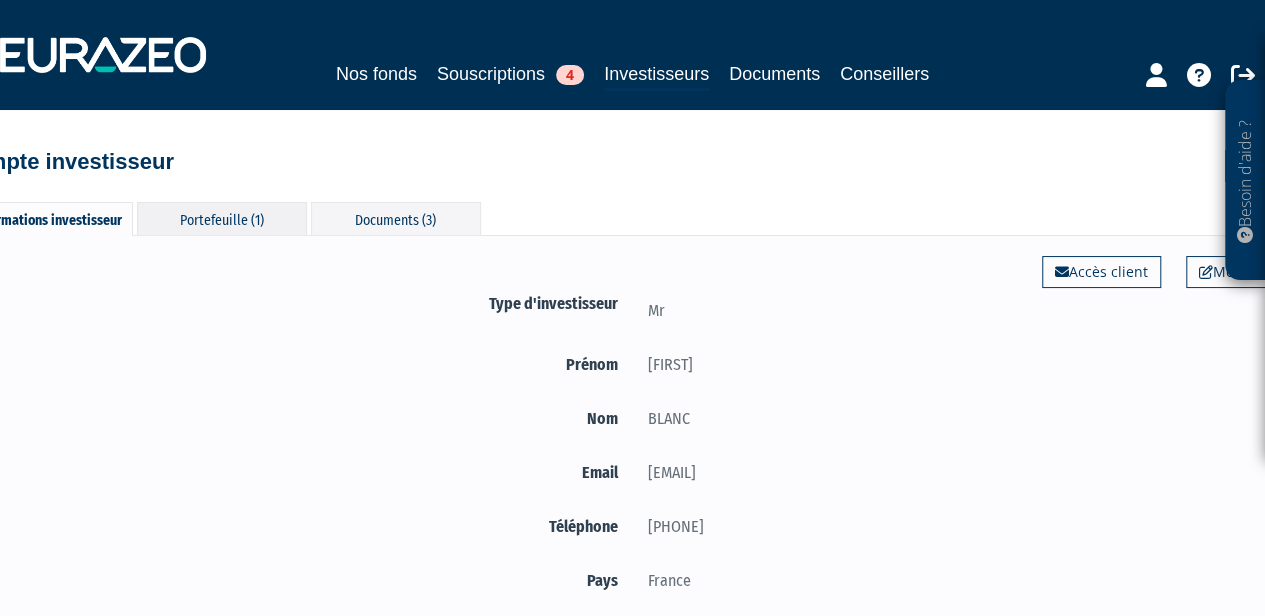 click on "Portefeuille (1)" at bounding box center (222, 218) 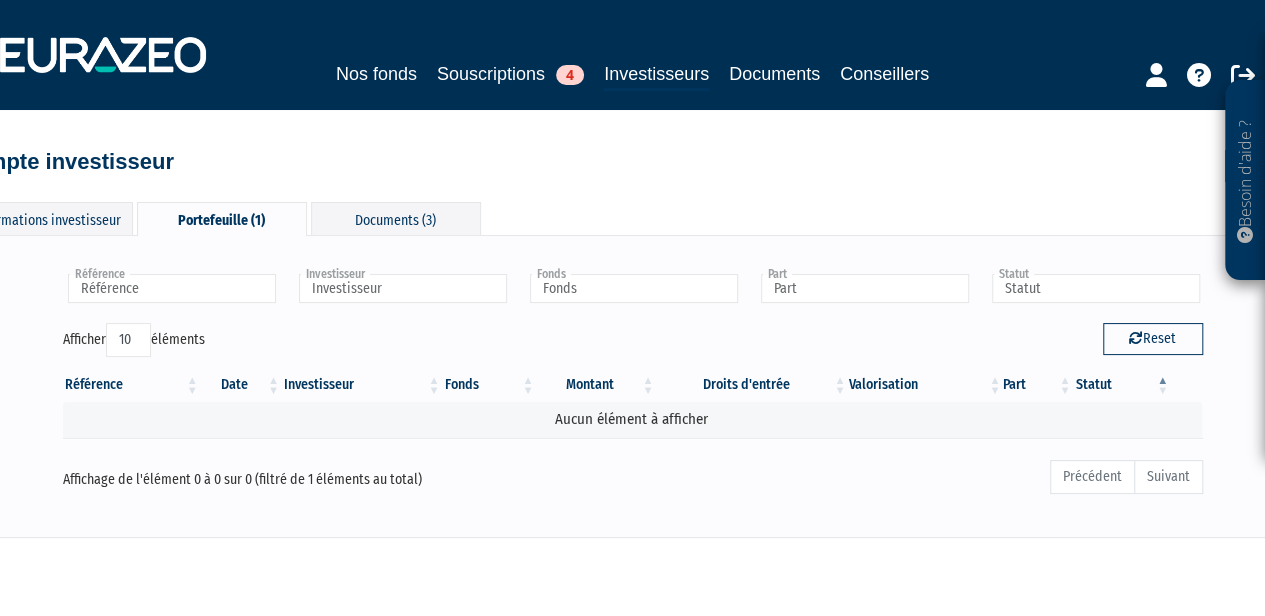 type 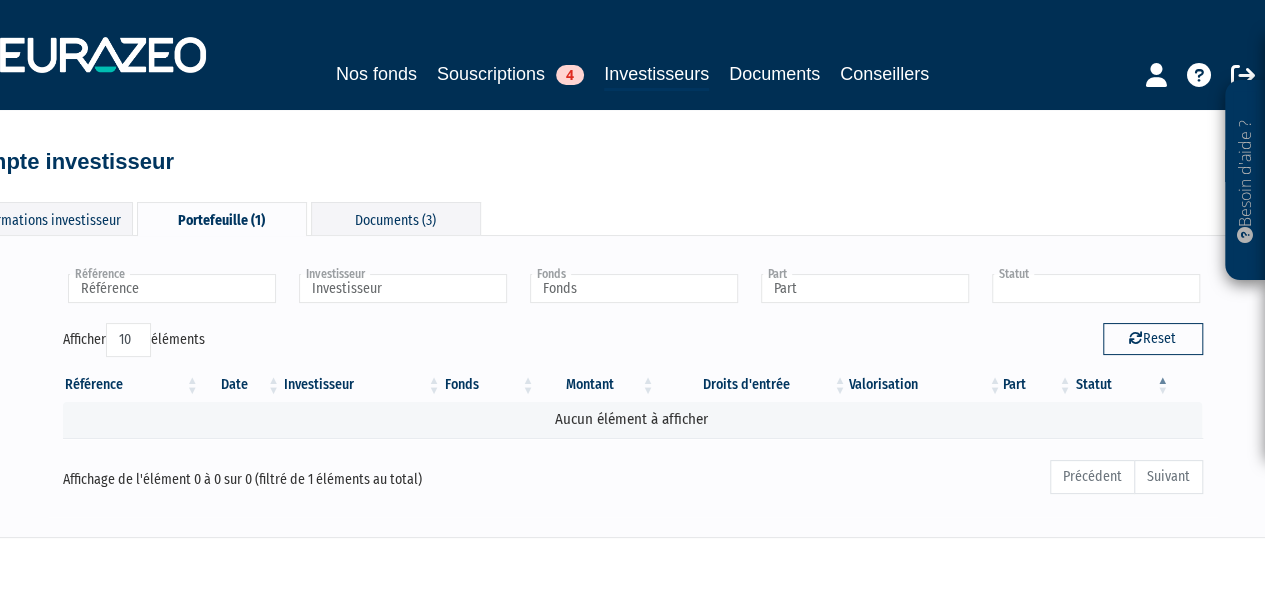 click at bounding box center [1096, 288] 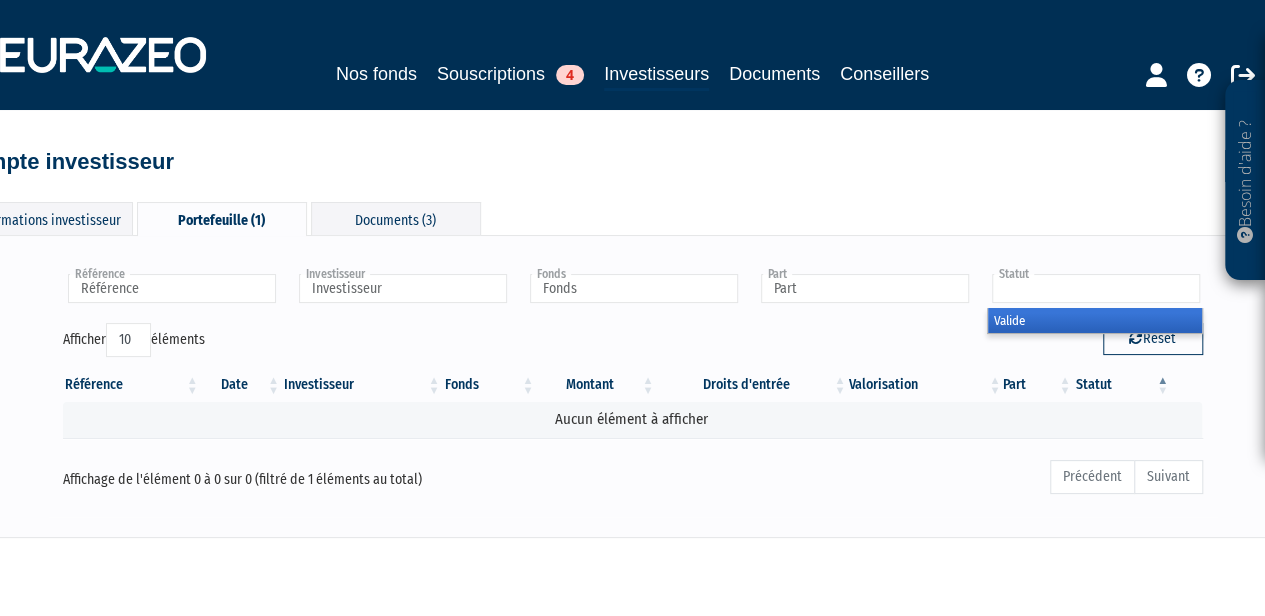 type 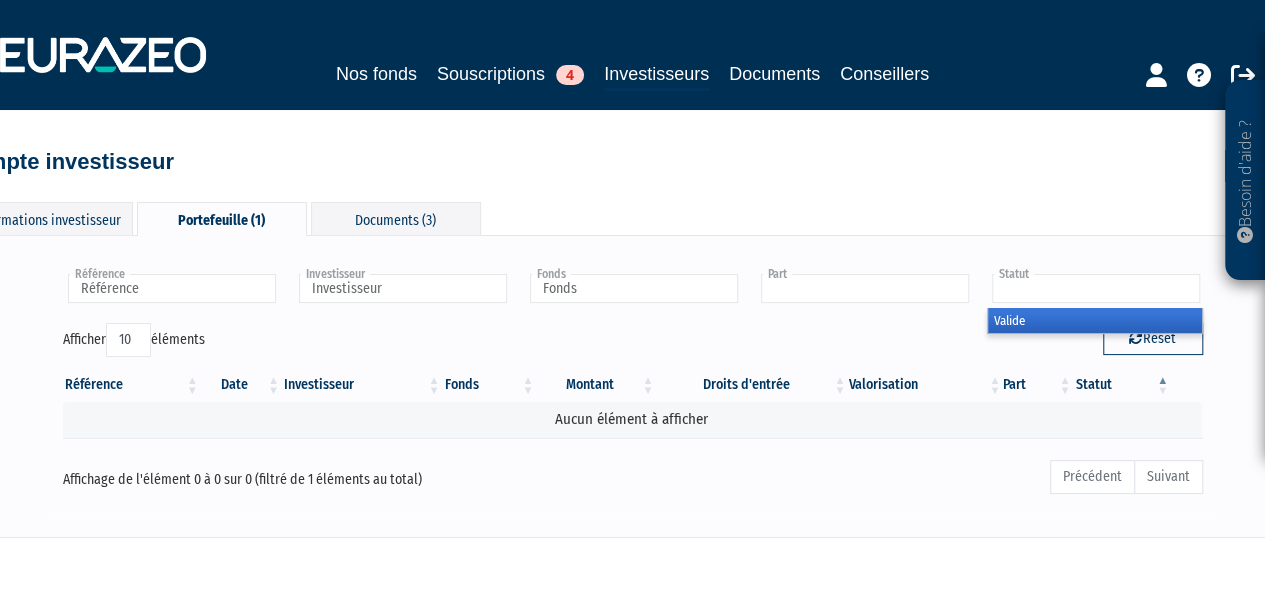 click at bounding box center [865, 288] 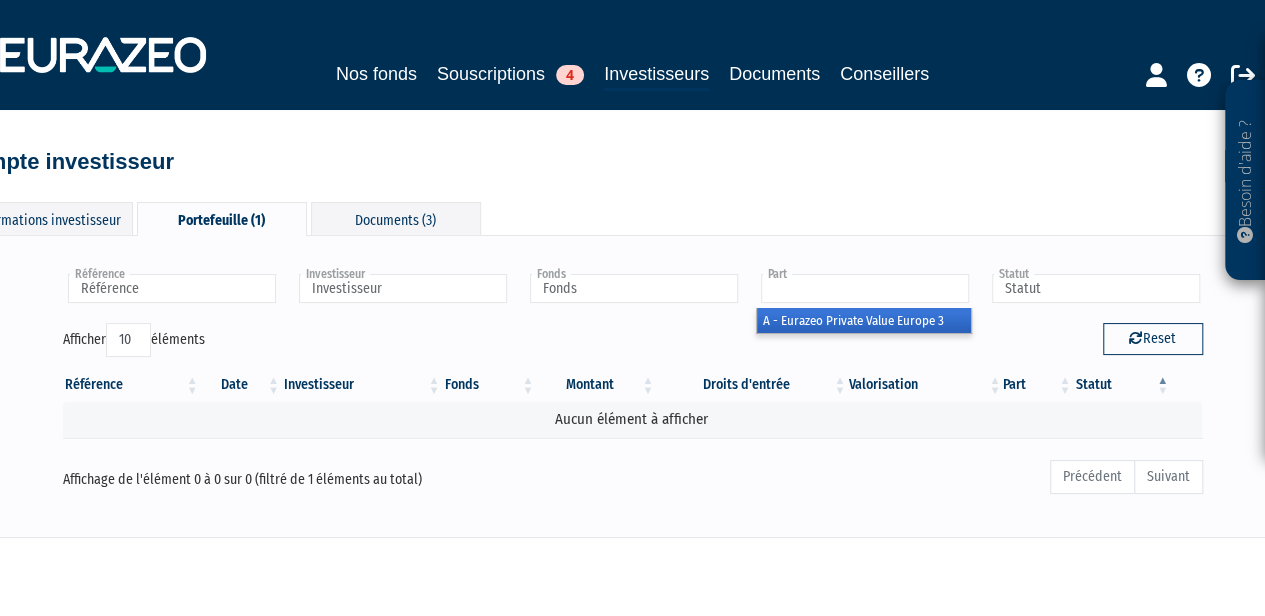 type 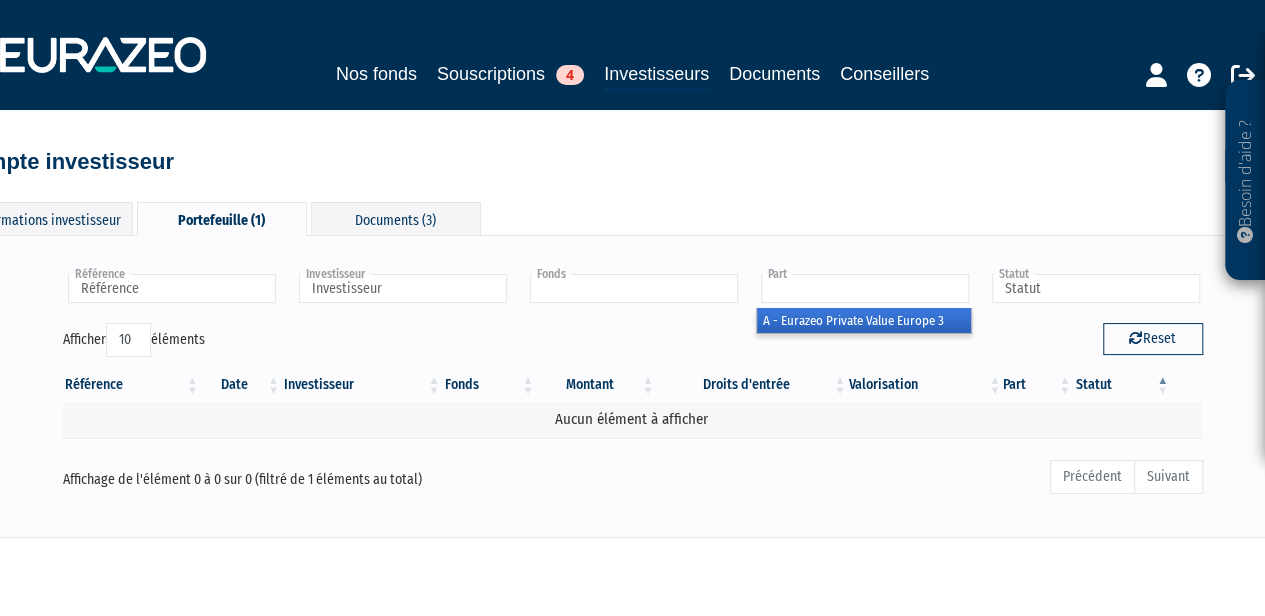 click at bounding box center [634, 288] 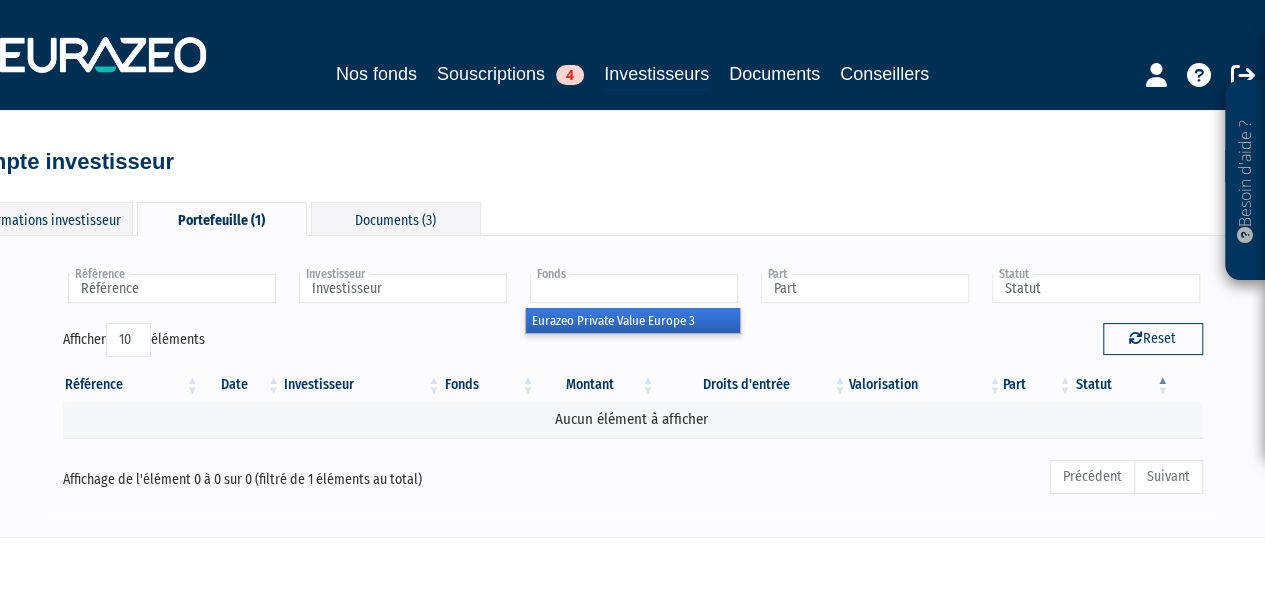 click on "Eurazeo Private Value Europe 3" at bounding box center (633, 320) 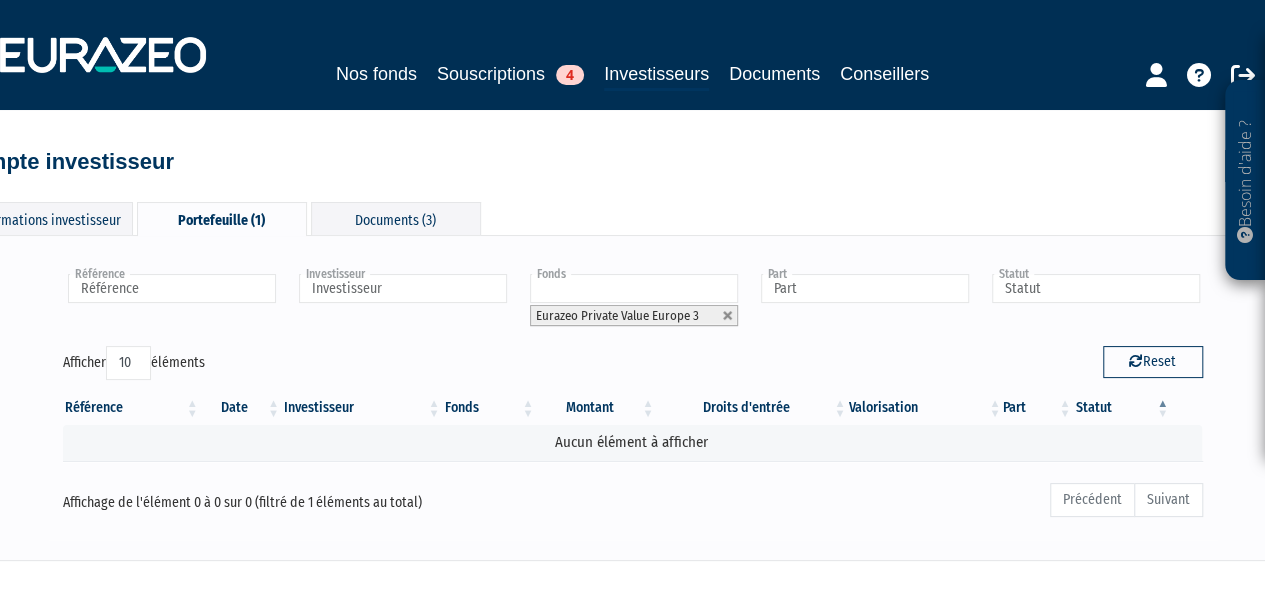 click on "Reset" at bounding box center [925, 365] 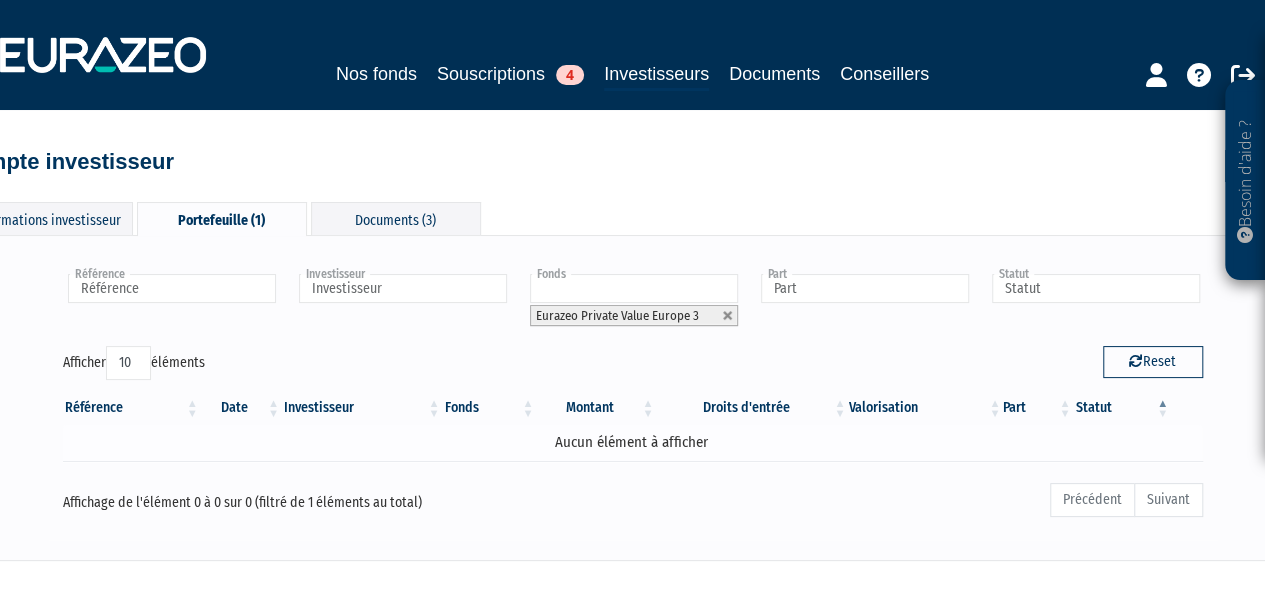 scroll, scrollTop: 86, scrollLeft: 0, axis: vertical 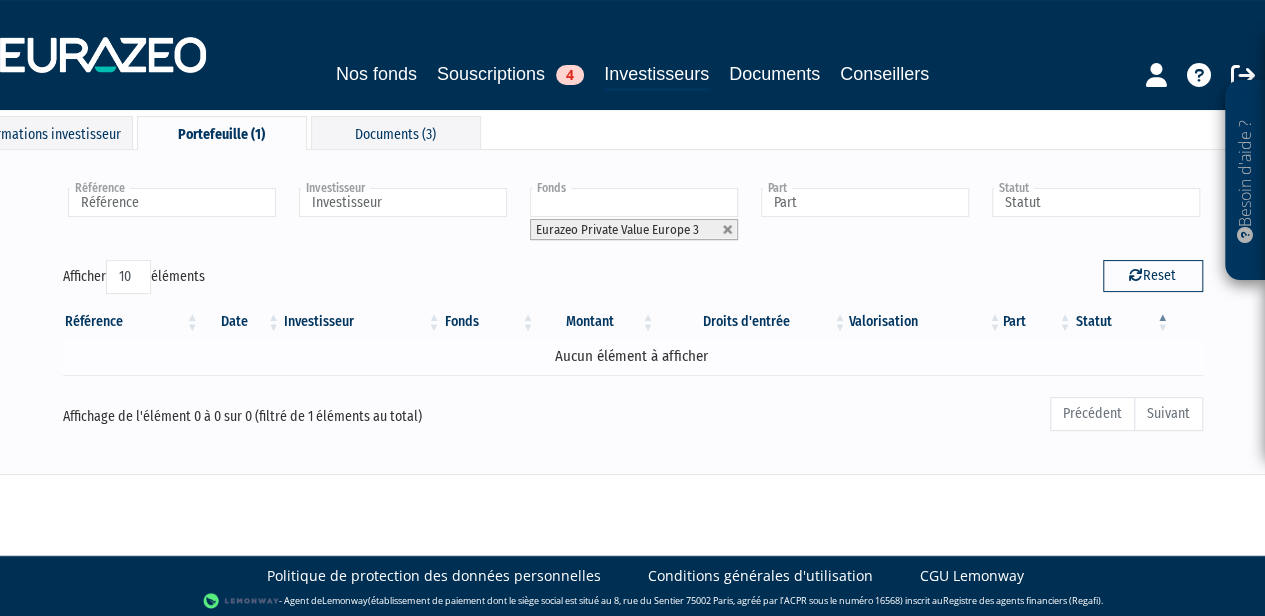 click on "Aucun élément à afficher" at bounding box center [633, 356] 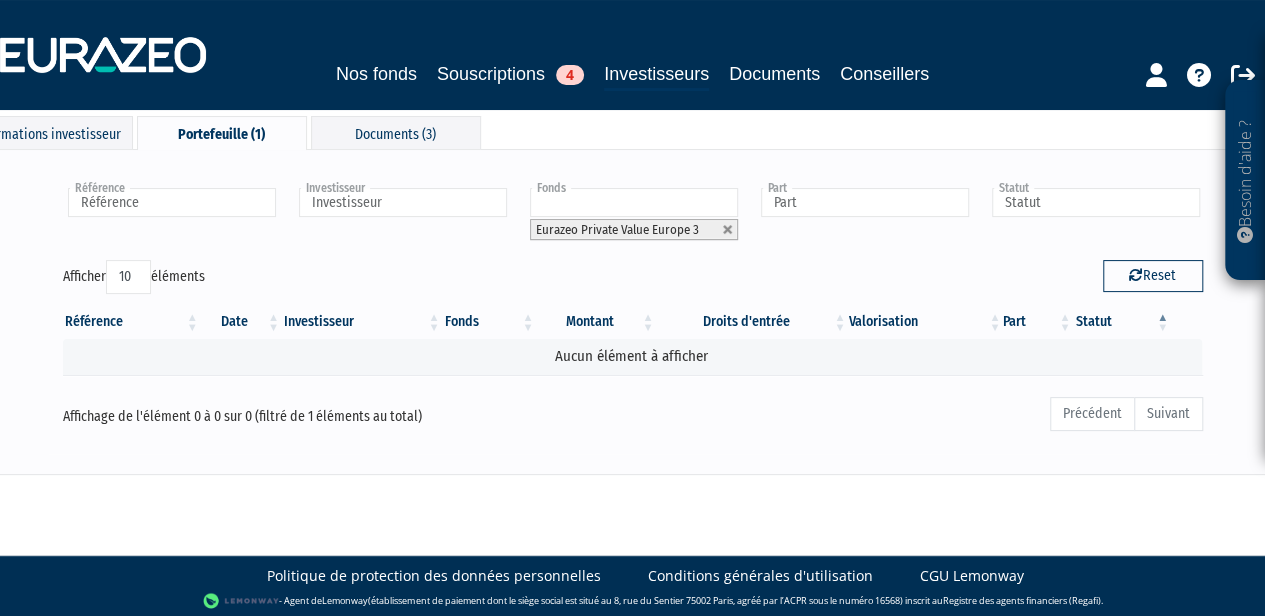 click on "10 25 50 100" at bounding box center (128, 277) 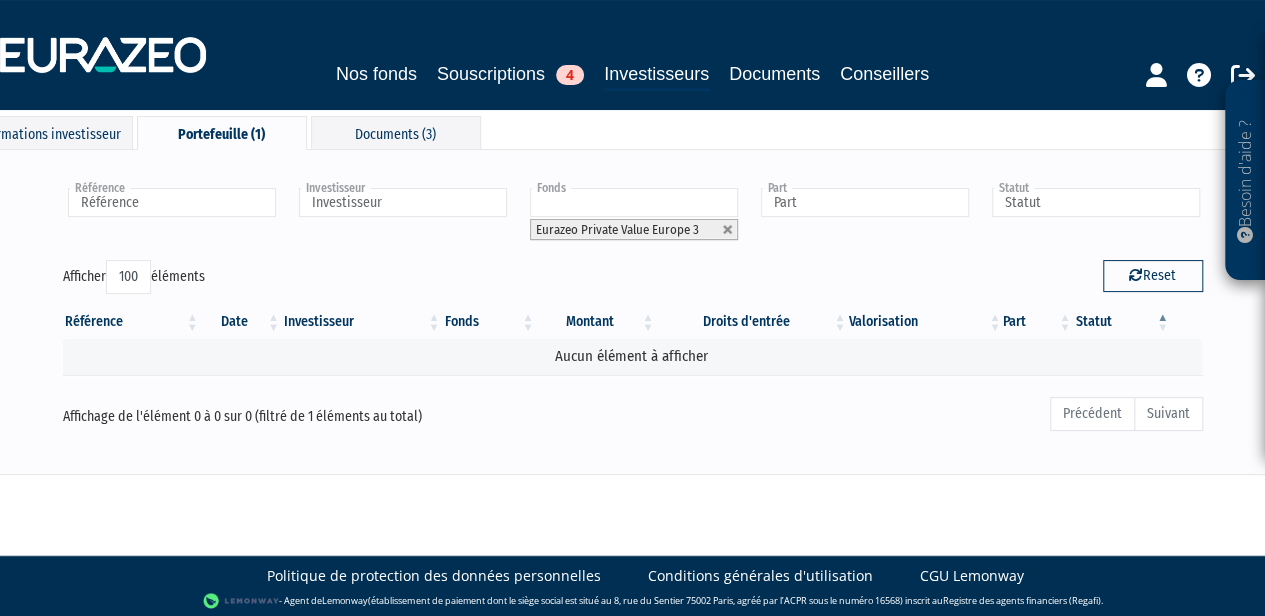 click on "10 25 50 100" at bounding box center [128, 277] 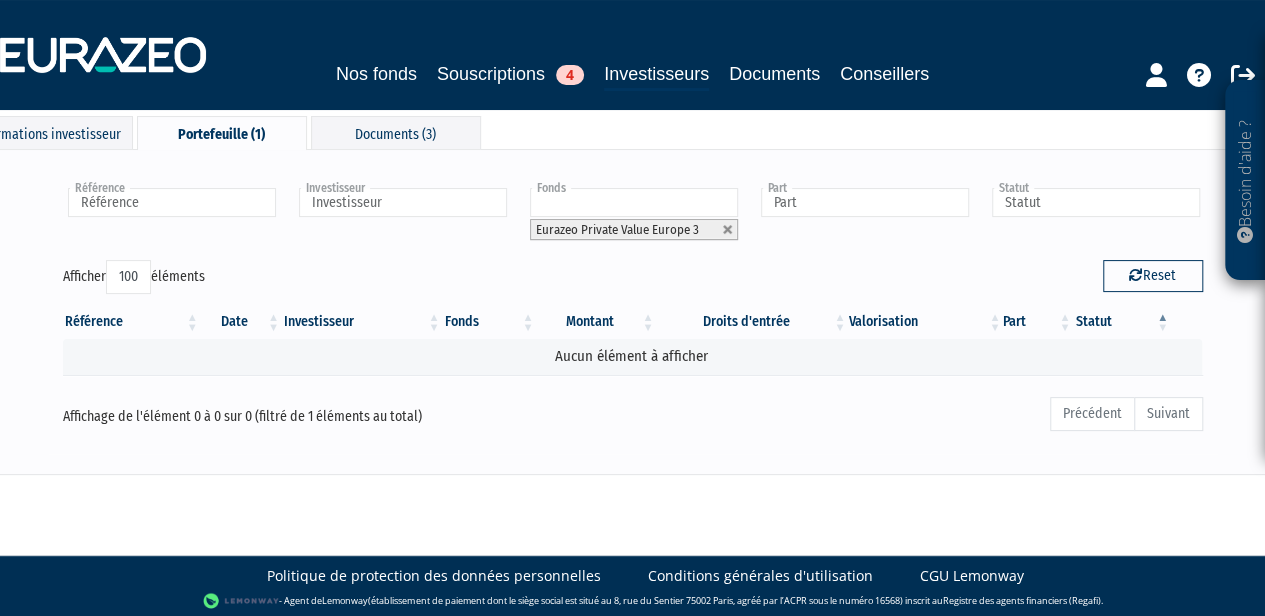 click on "10 25 50 100" at bounding box center (128, 277) 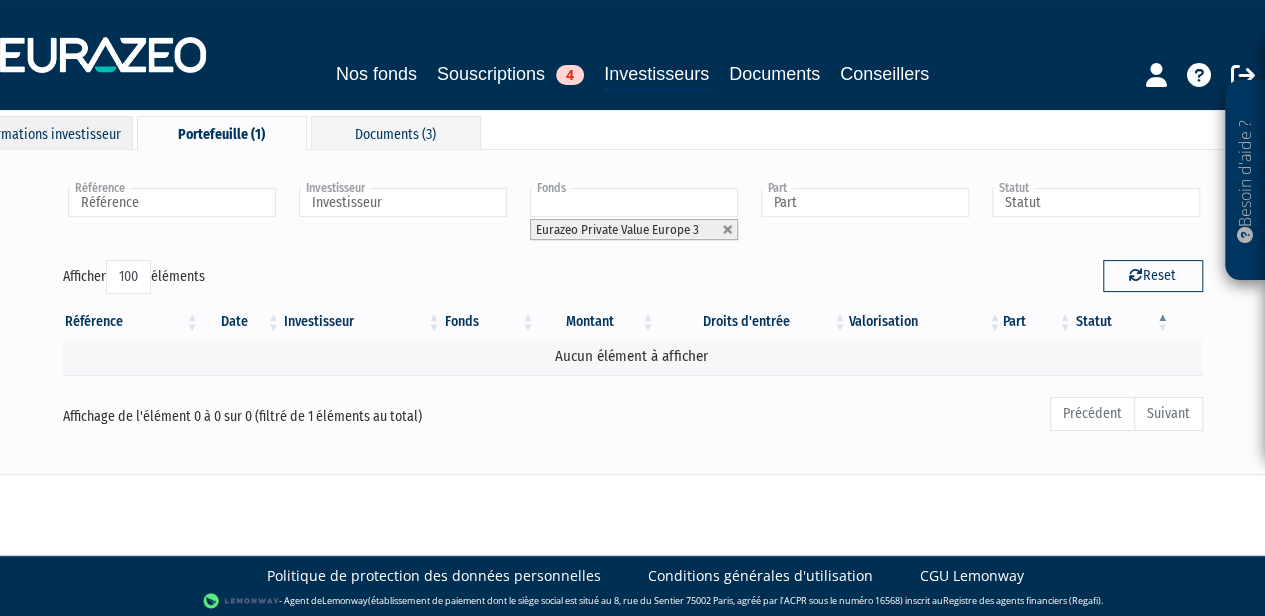click on "Informations investisseur" at bounding box center (48, 132) 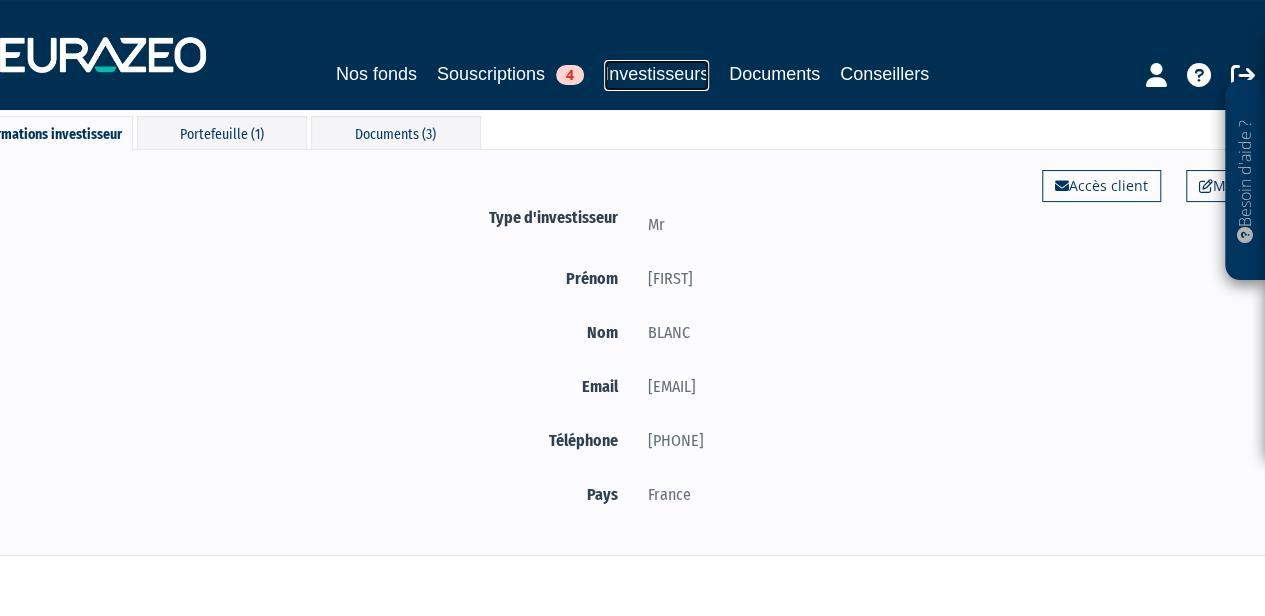 click on "Investisseurs" at bounding box center [656, 75] 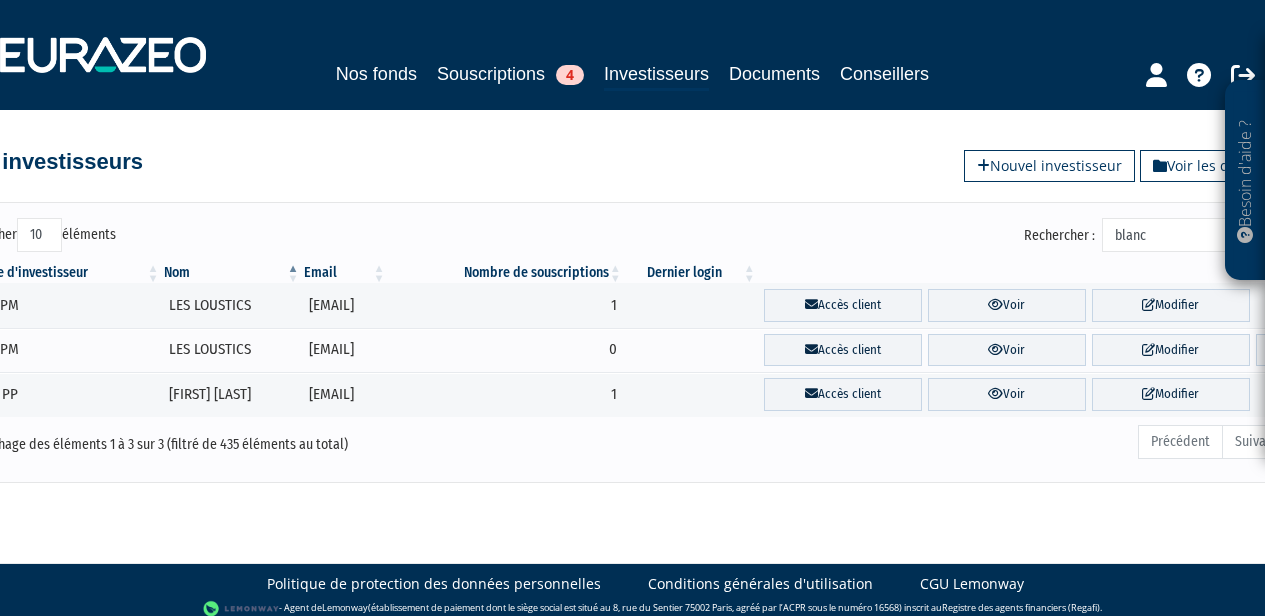 click on "blanc" at bounding box center [1197, 235] 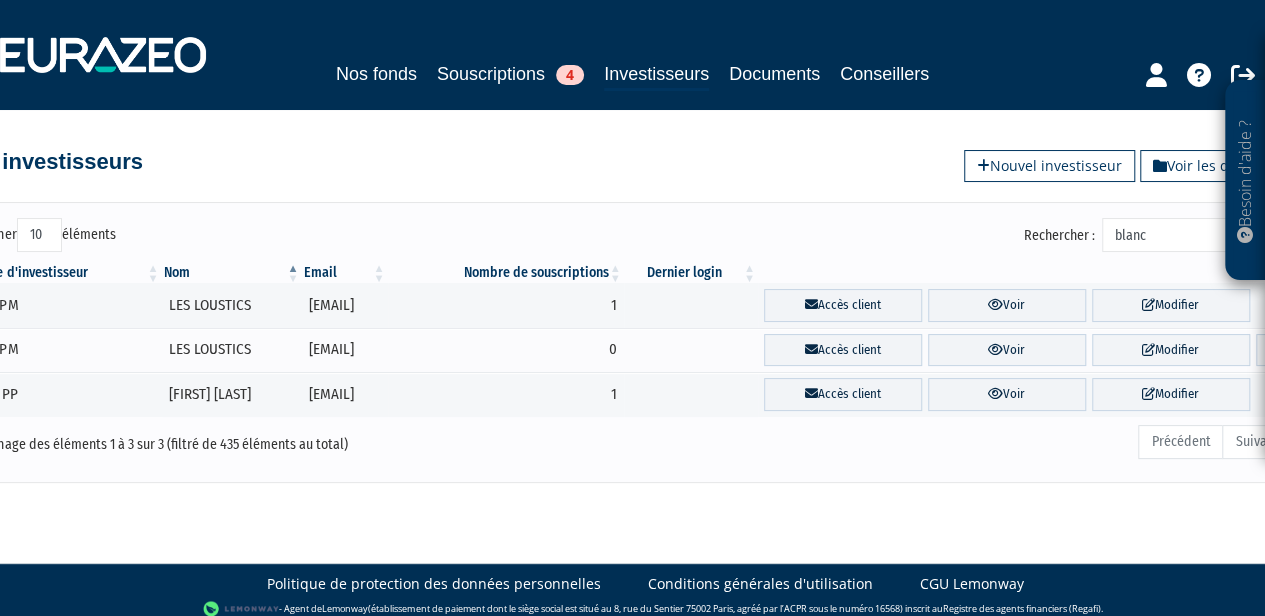 click on "blanc" at bounding box center [1197, 235] 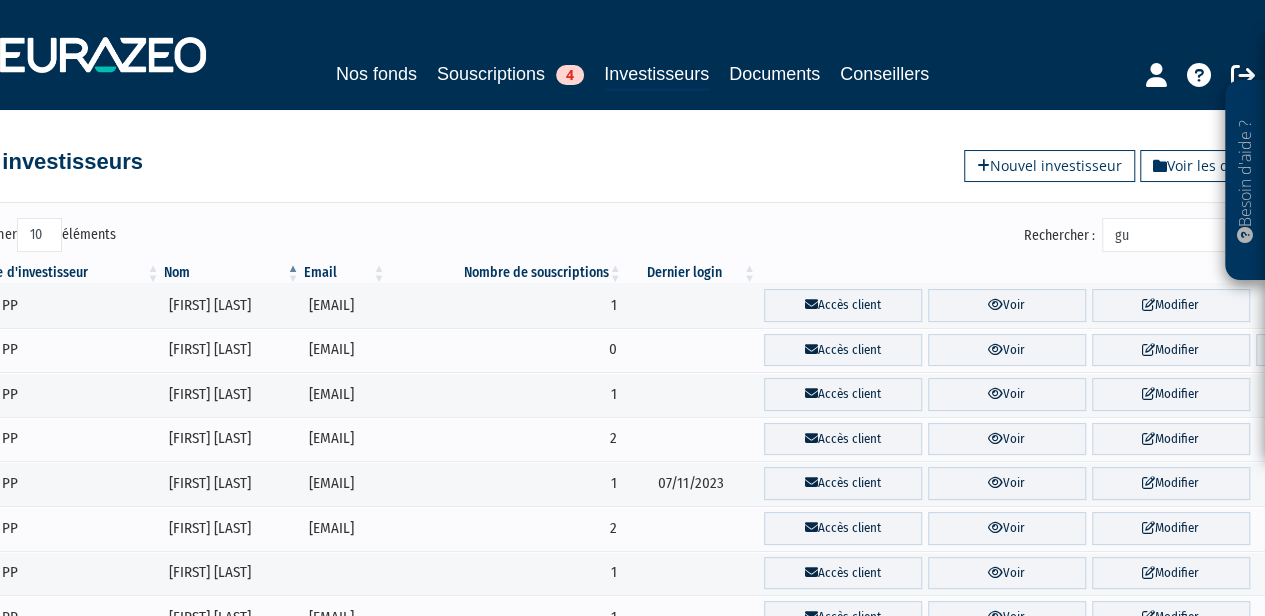 type on "g" 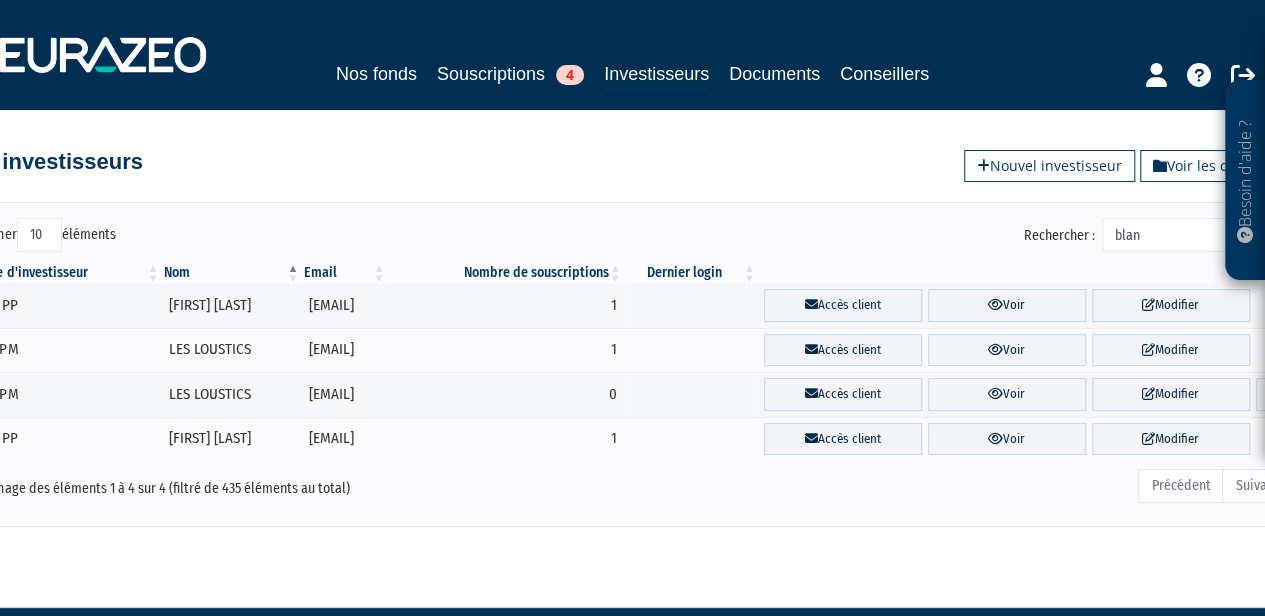 type on "blanc" 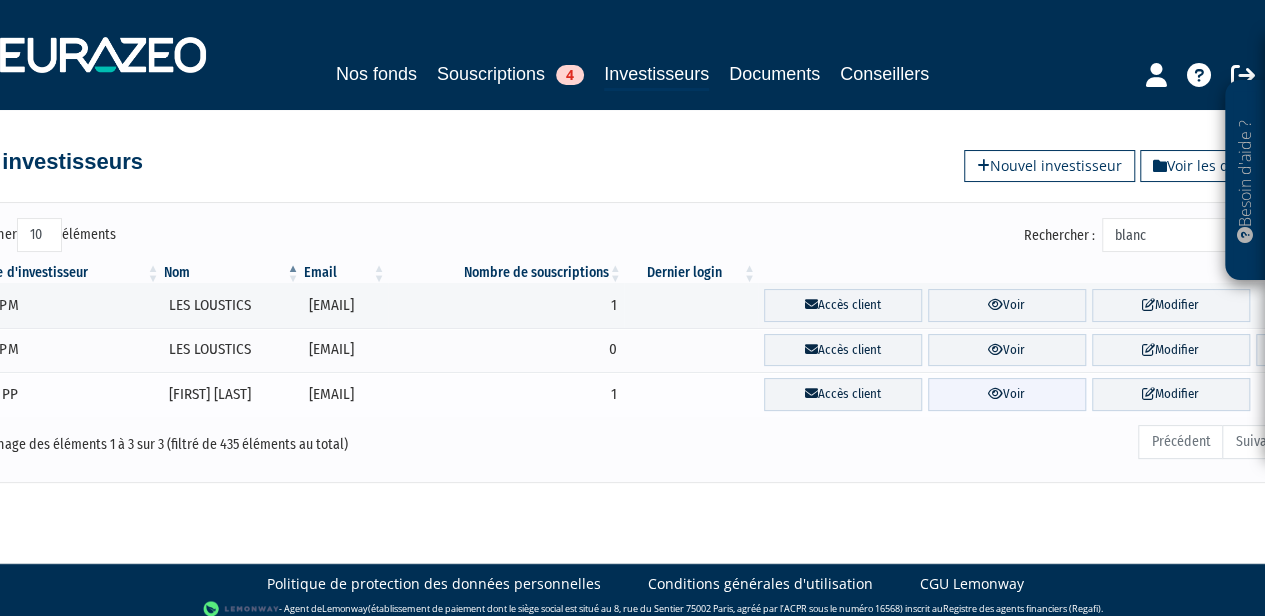 click at bounding box center [995, 393] 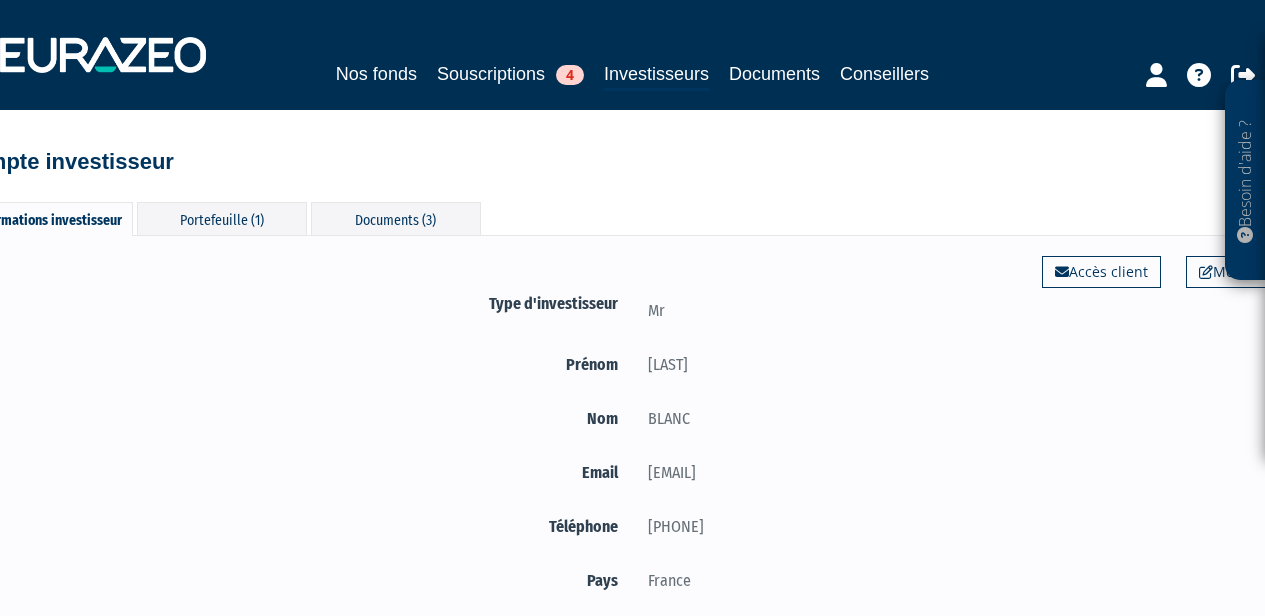 select on "100" 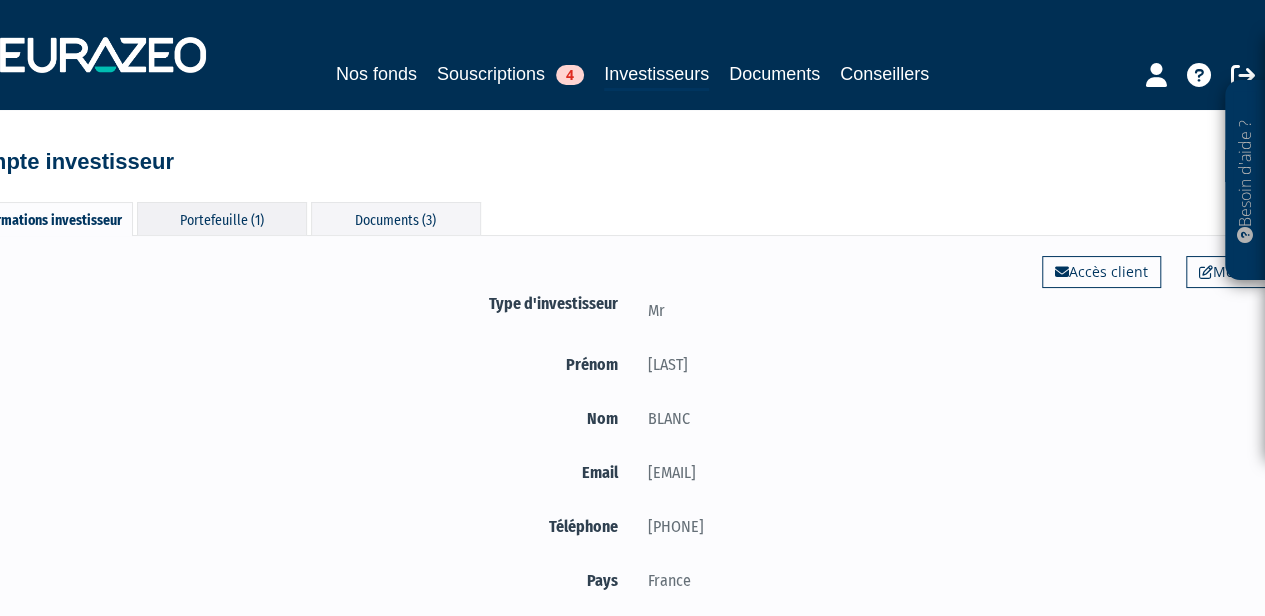 click on "Portefeuille (1)" at bounding box center [222, 218] 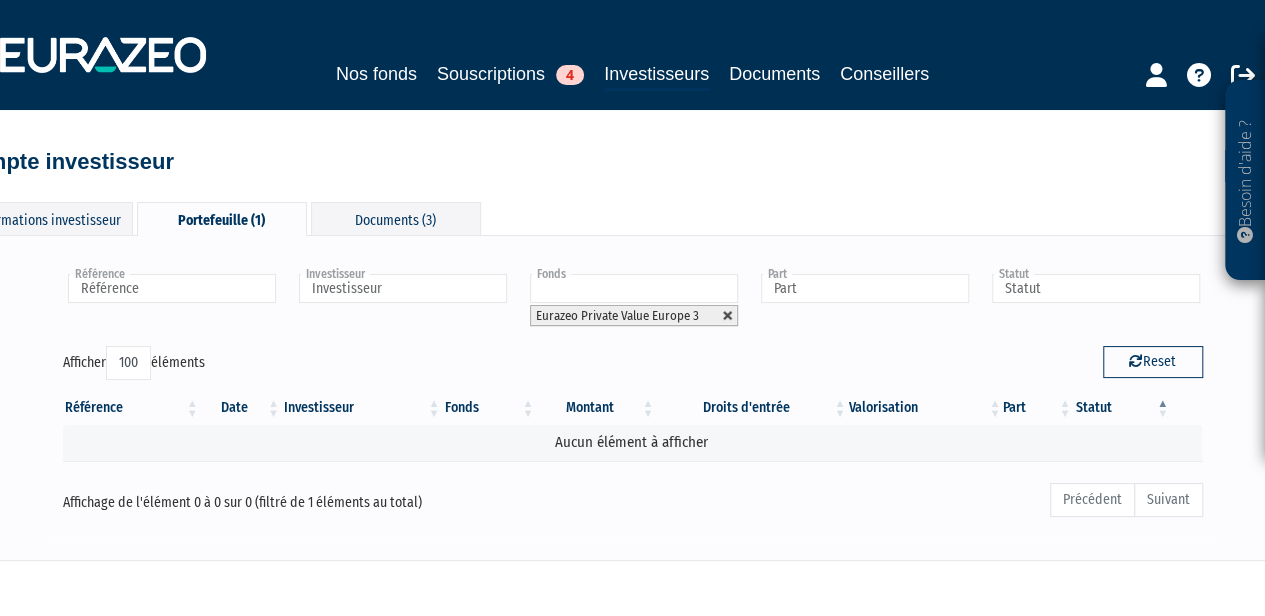 click at bounding box center (728, 316) 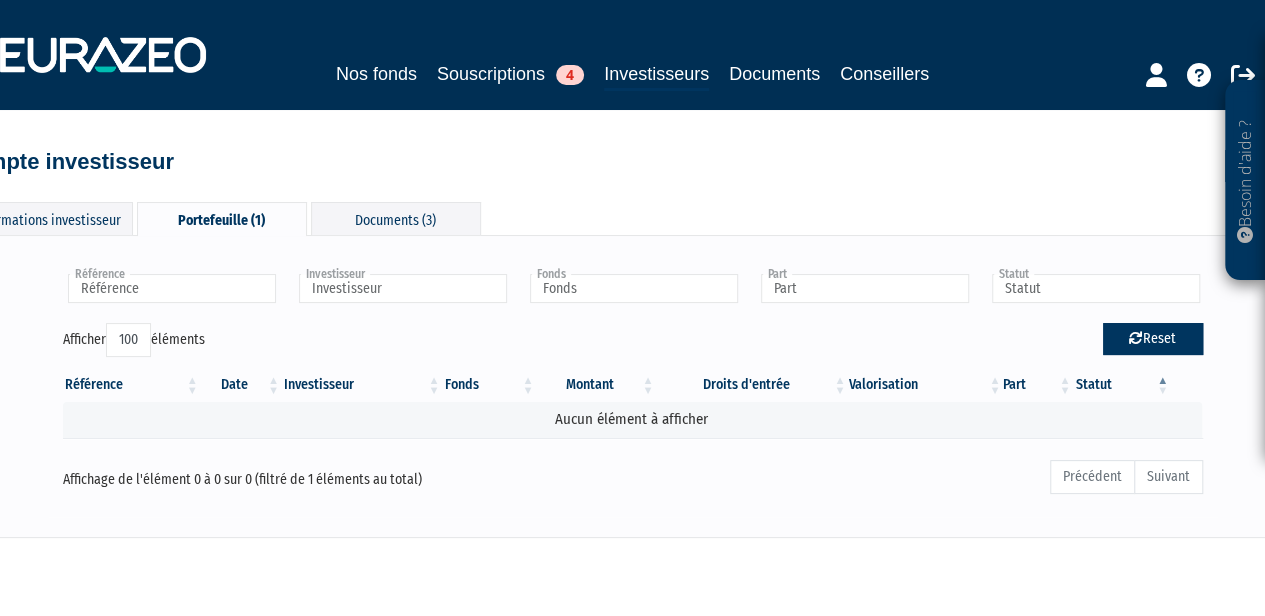 click on "Reset" at bounding box center (1153, 339) 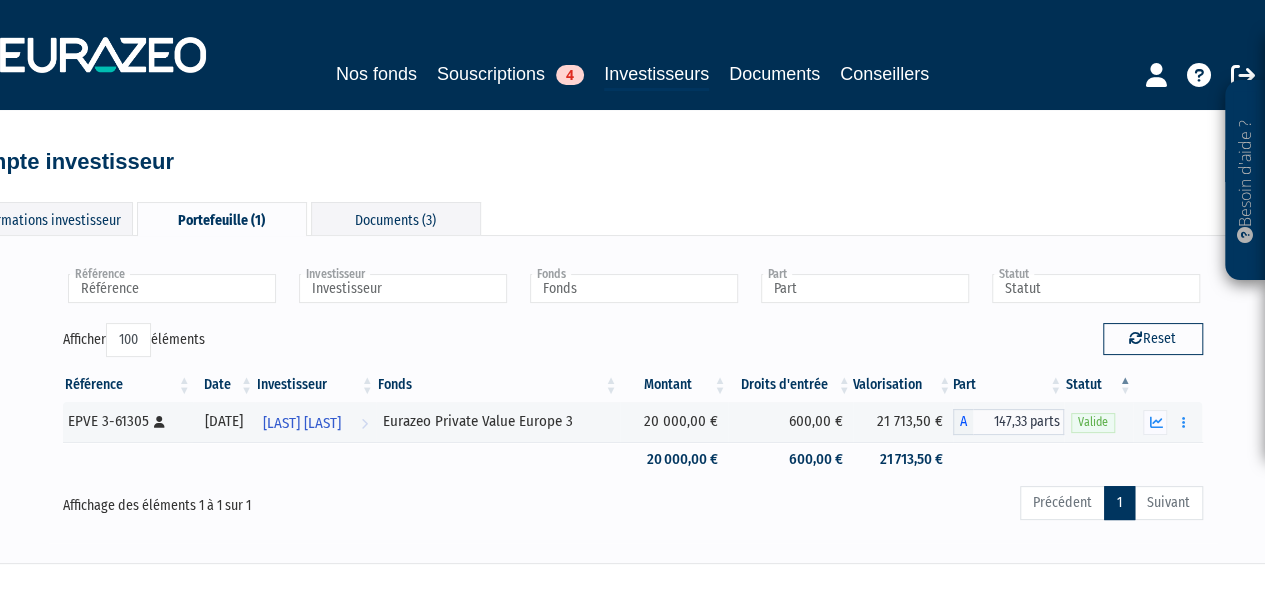 click on "Reset" at bounding box center (925, 342) 